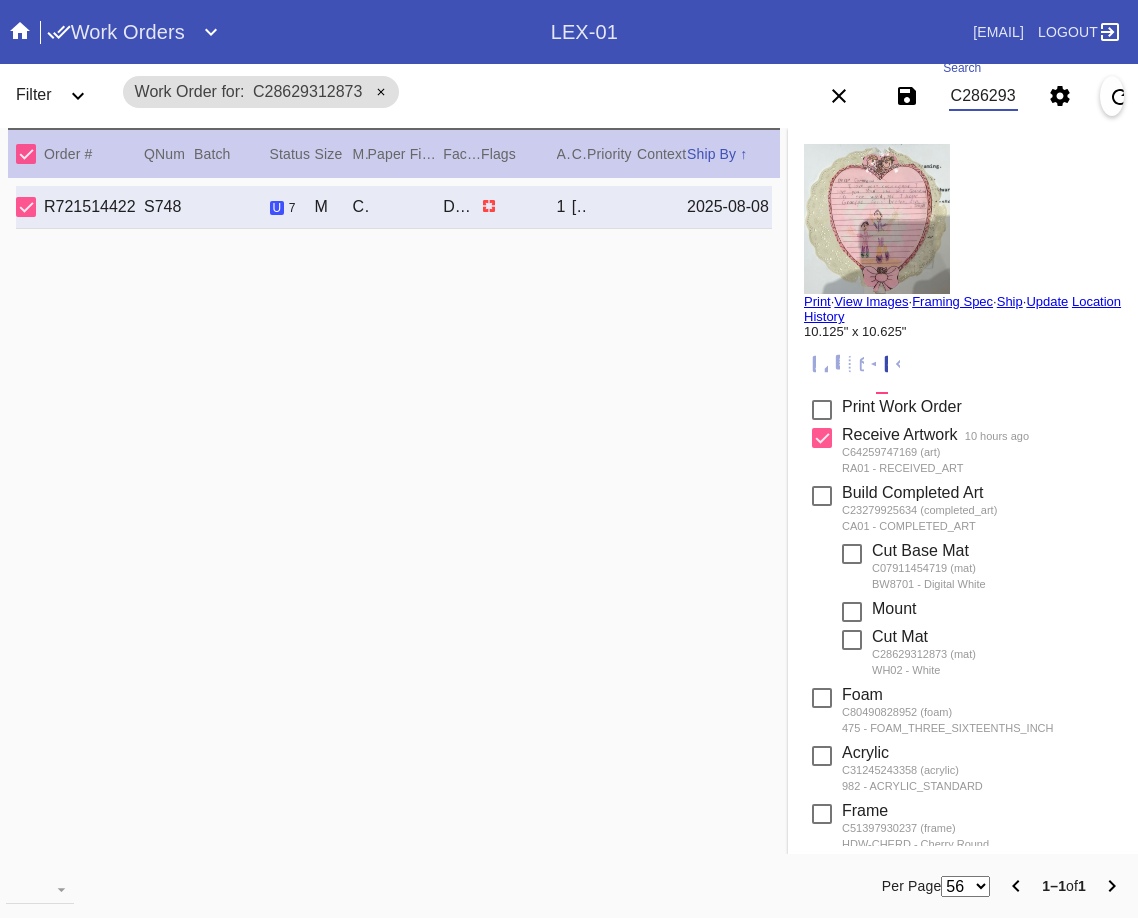 scroll, scrollTop: 0, scrollLeft: 0, axis: both 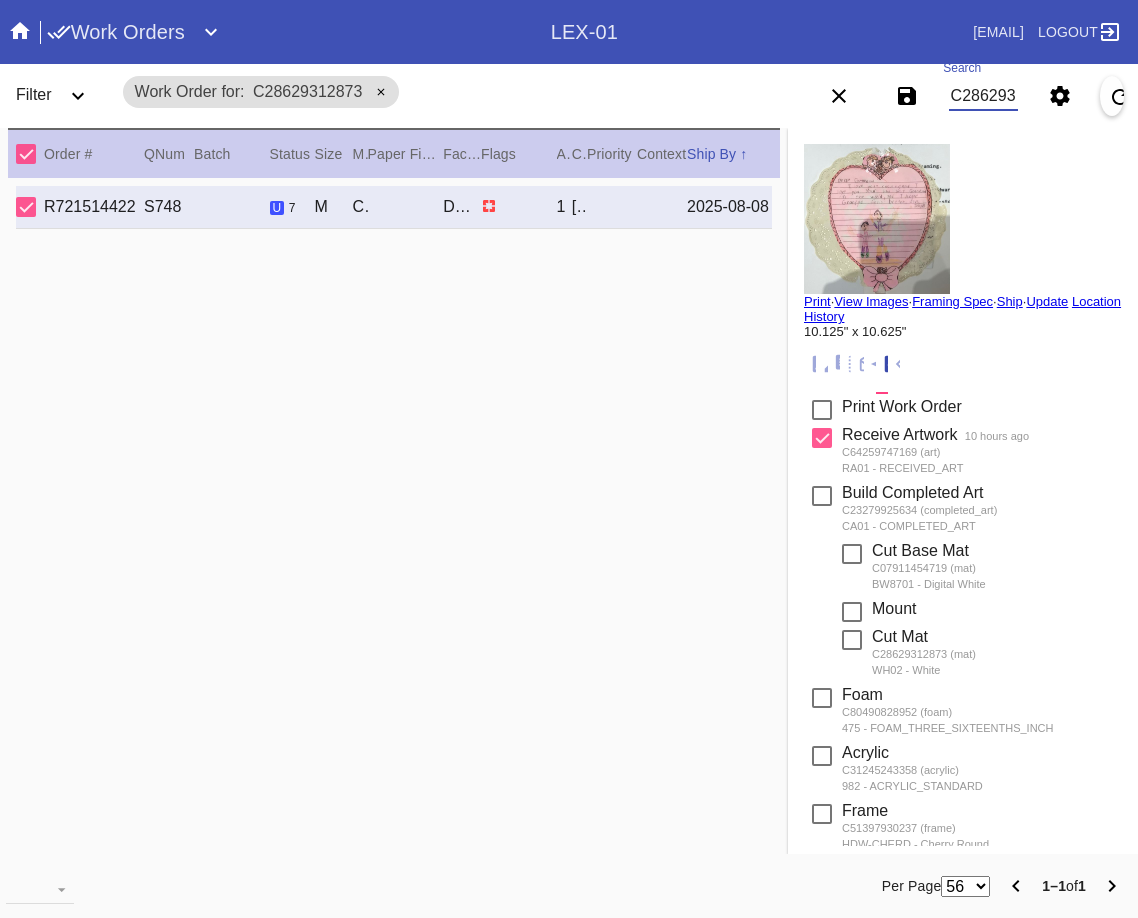 click on "C28629312873" at bounding box center (983, 96) 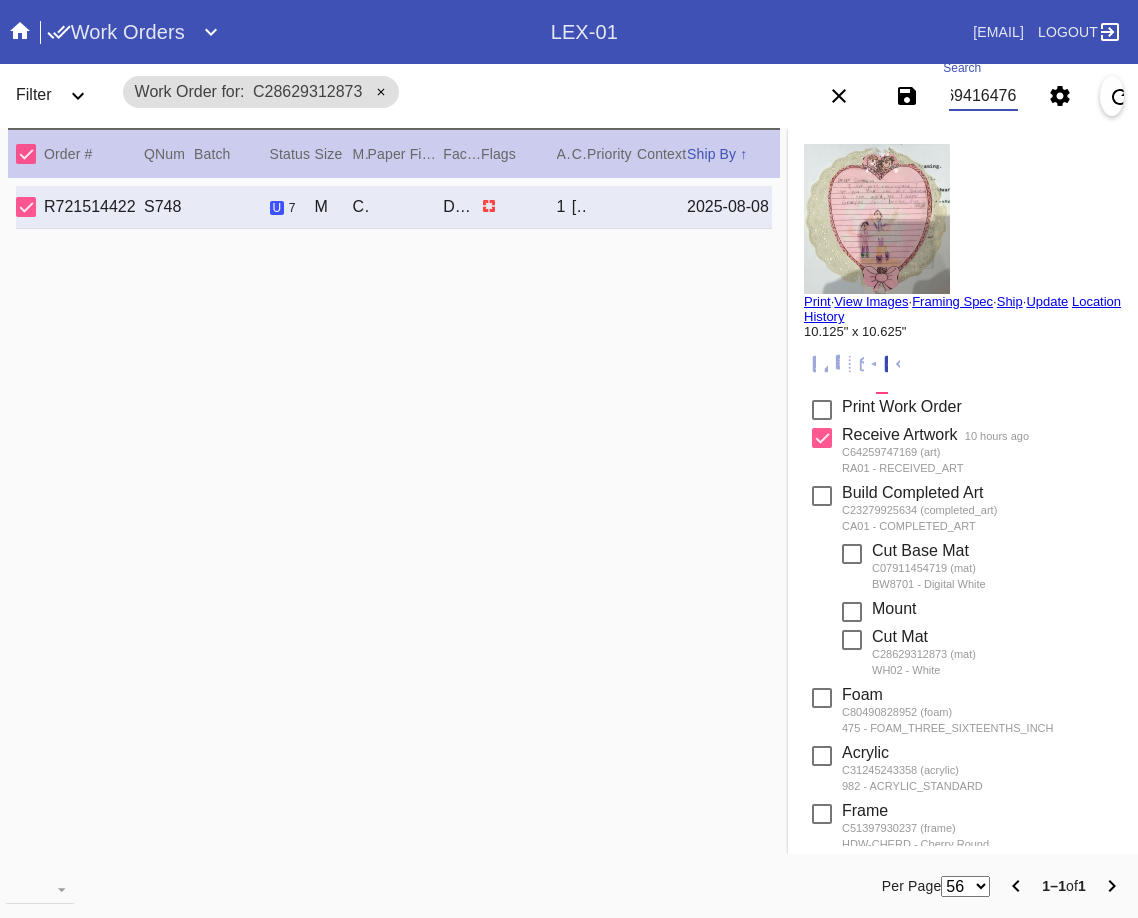 type on "W357796941647663" 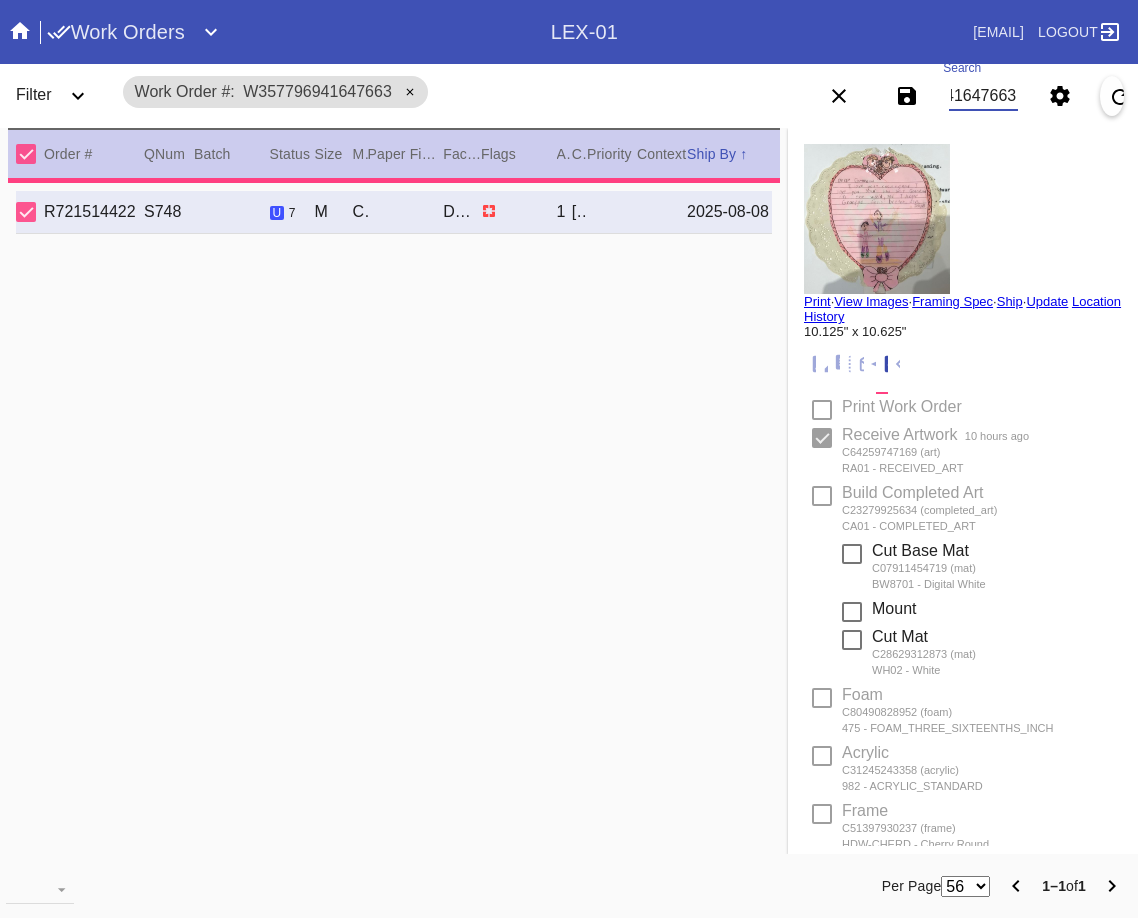 type on "2.0" 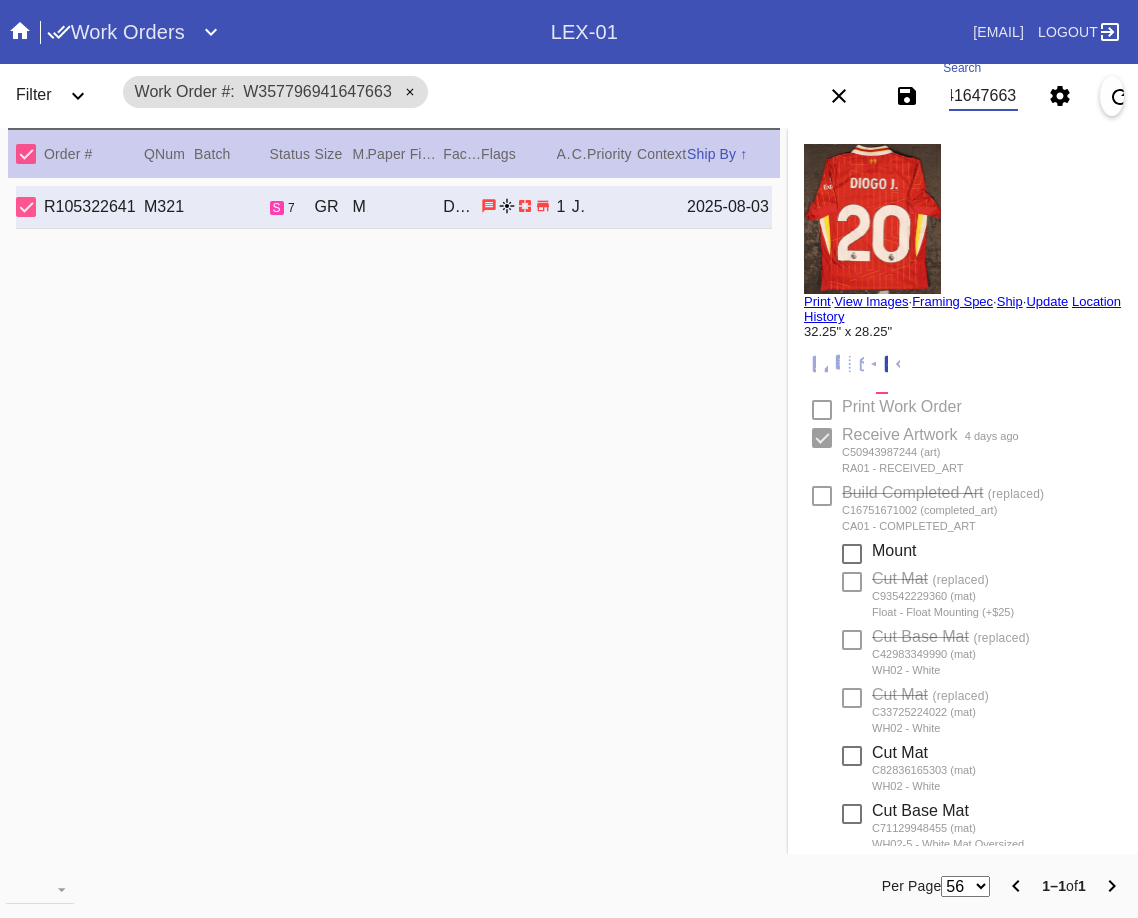 type on "Forever Our No. 20" 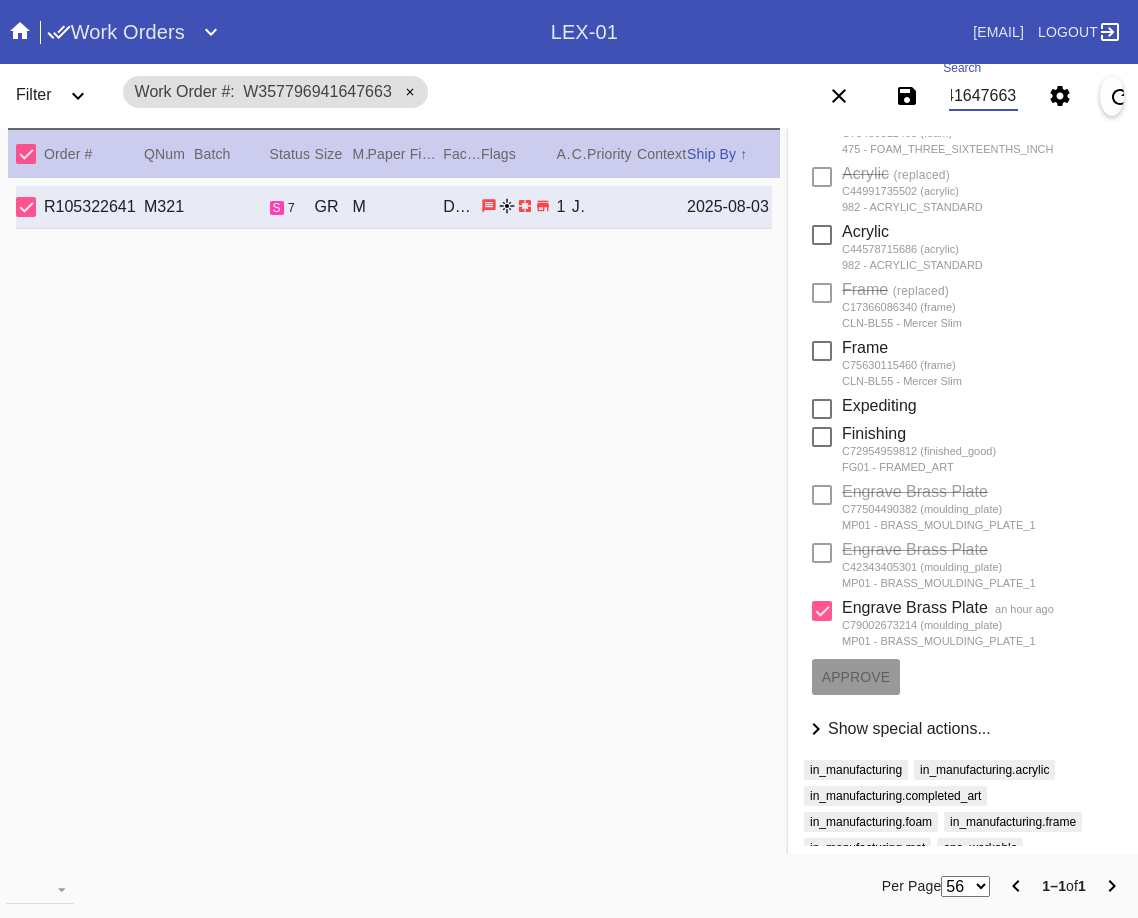 scroll, scrollTop: 895, scrollLeft: 0, axis: vertical 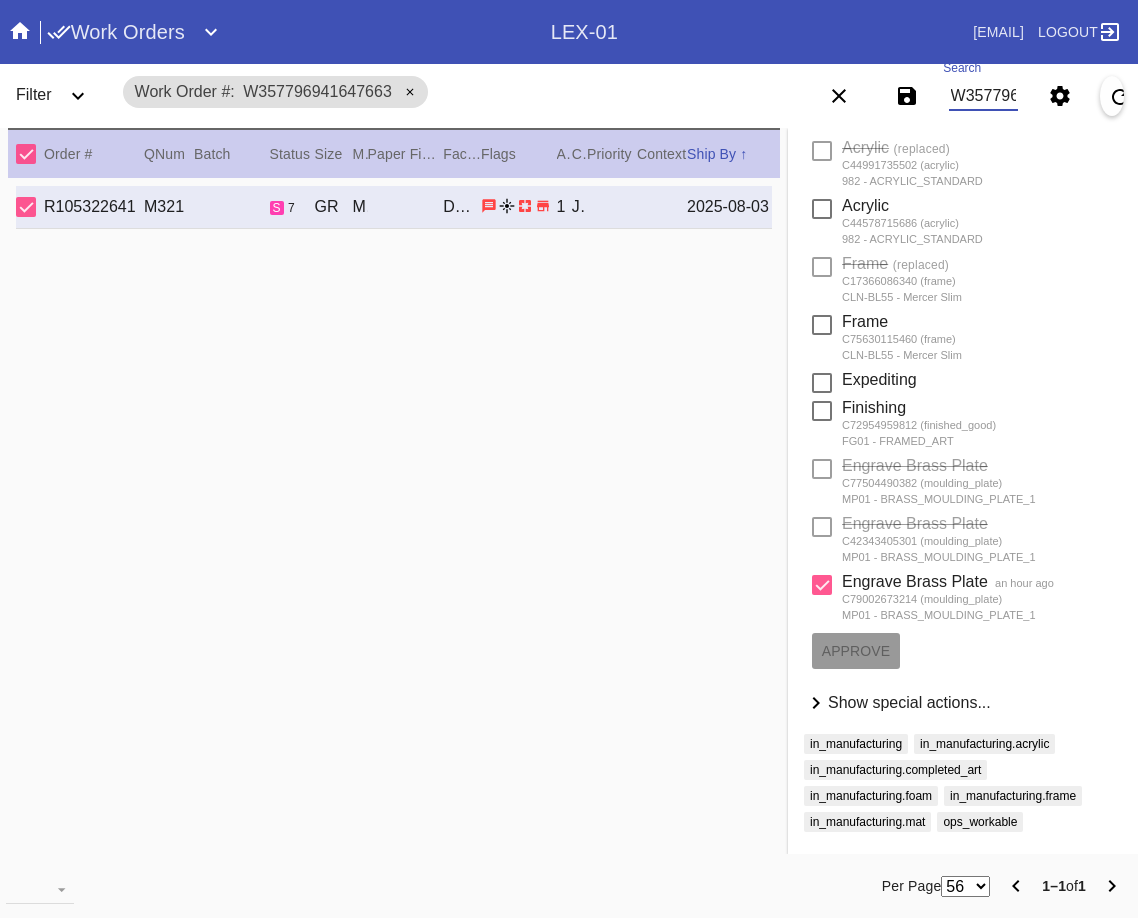 click on "W357796941647663" at bounding box center (983, 96) 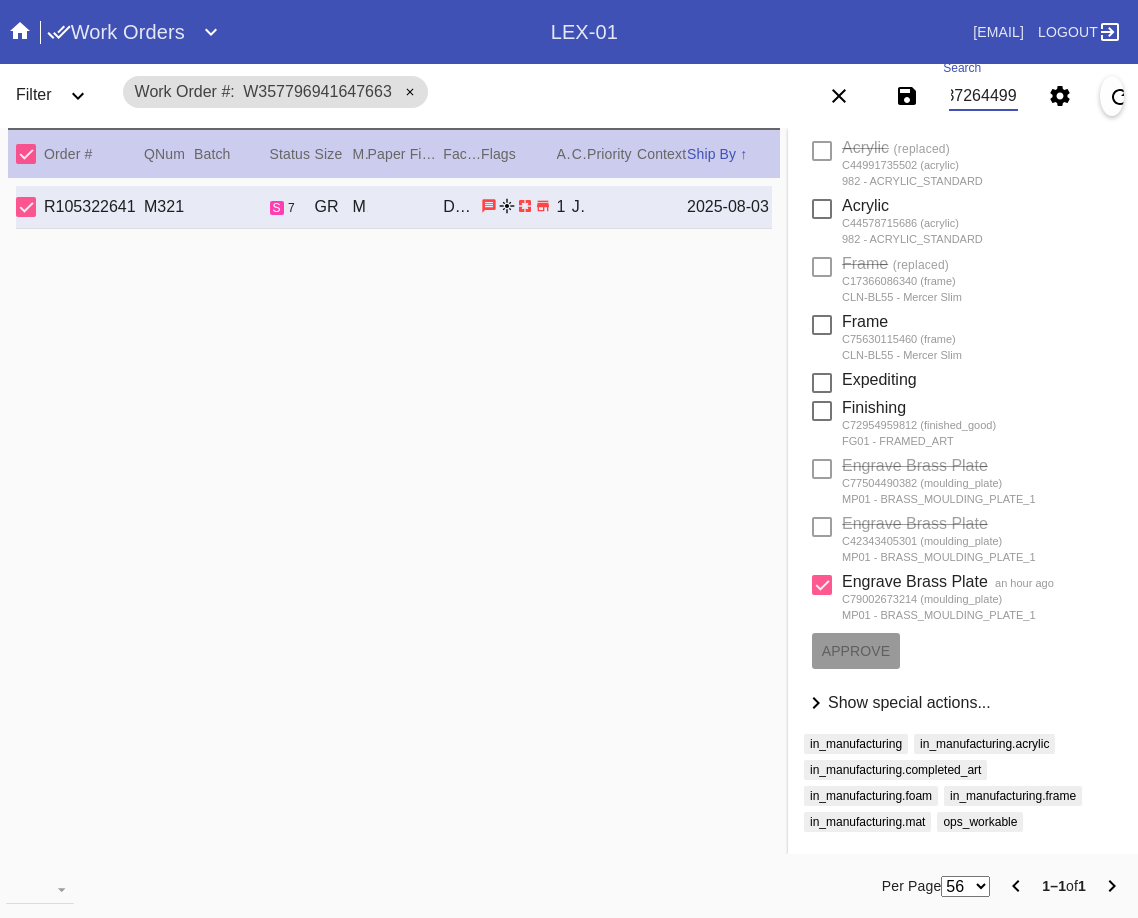 type on "W393372644993962" 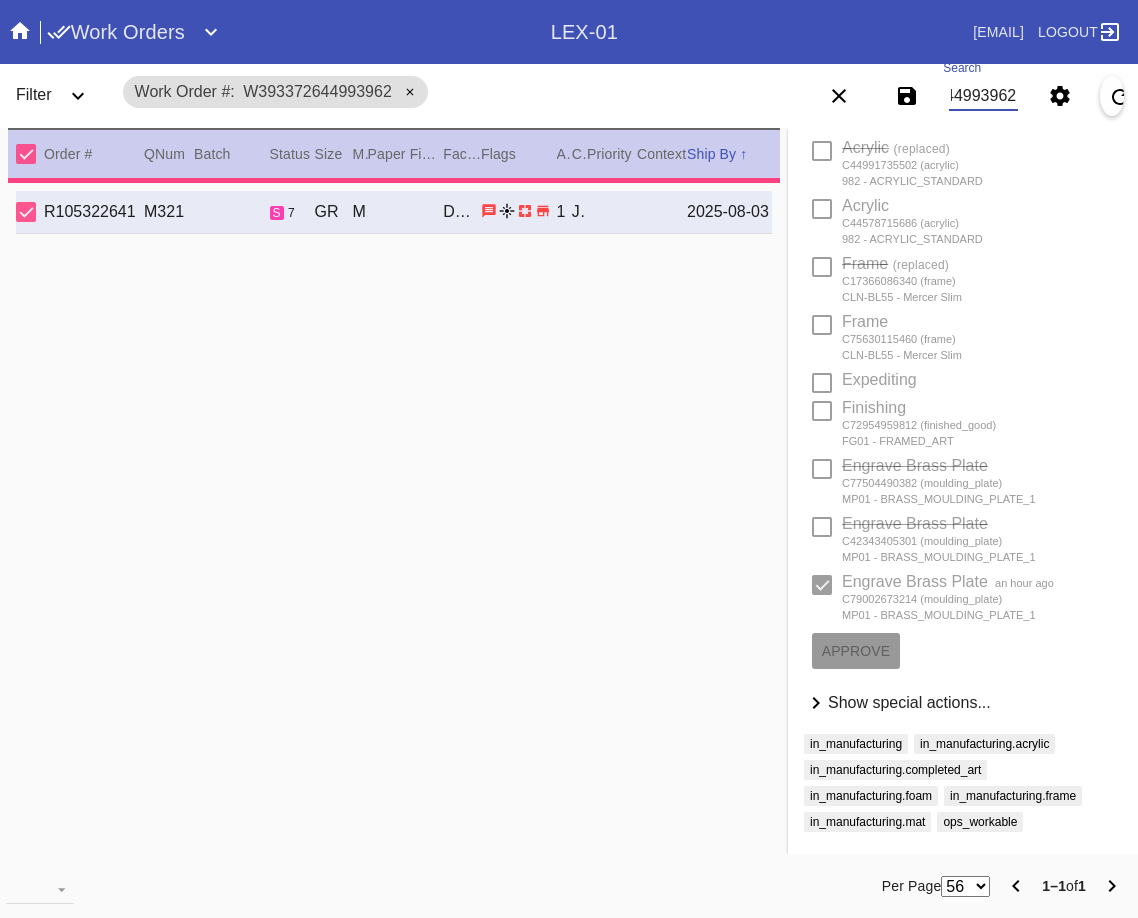 type on "2.5" 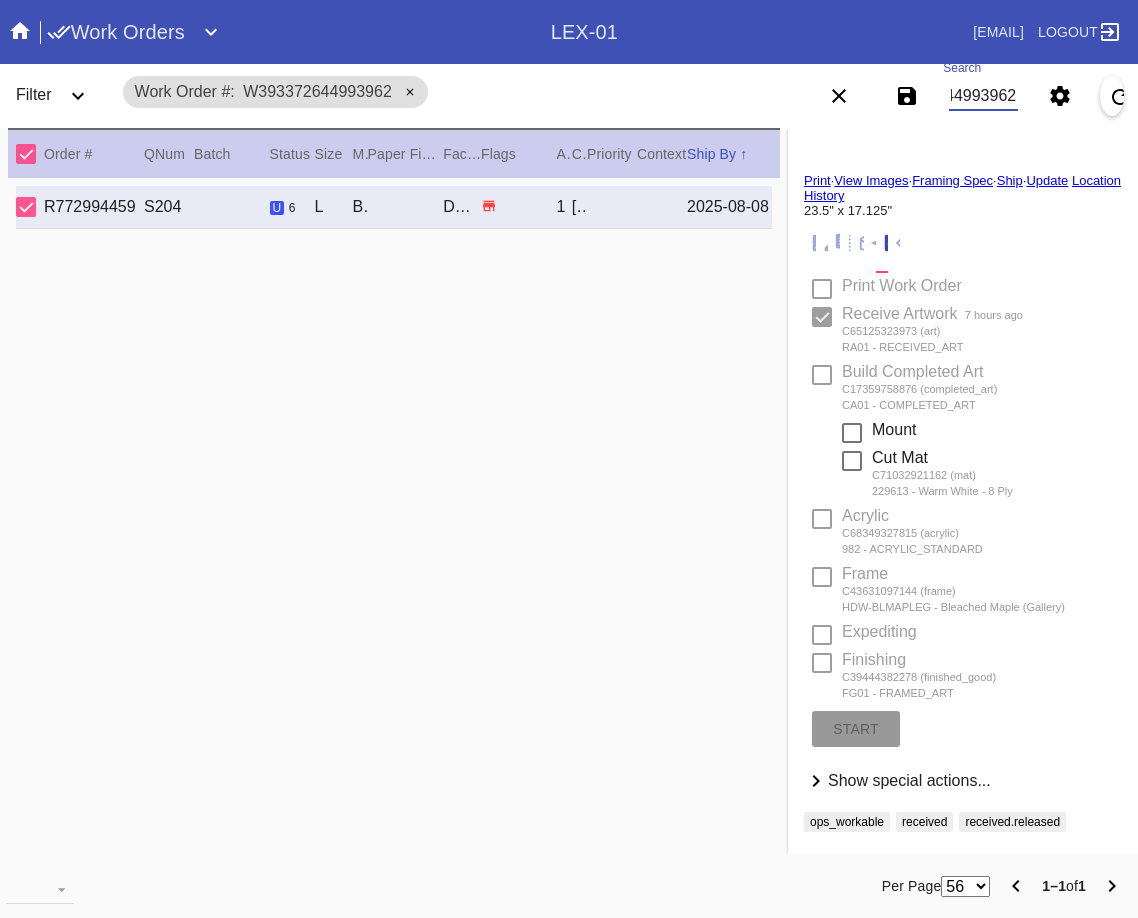 scroll, scrollTop: 121, scrollLeft: 0, axis: vertical 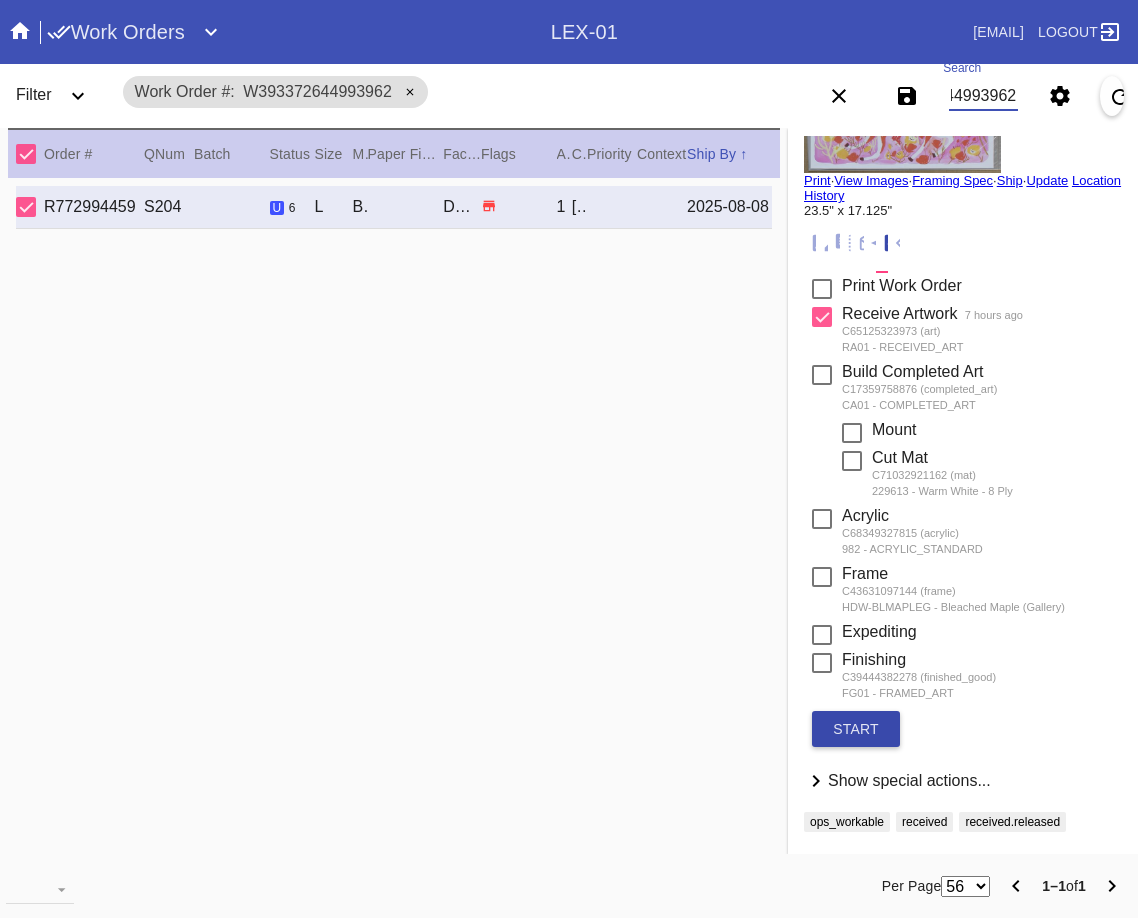 click on "start" at bounding box center (856, 729) 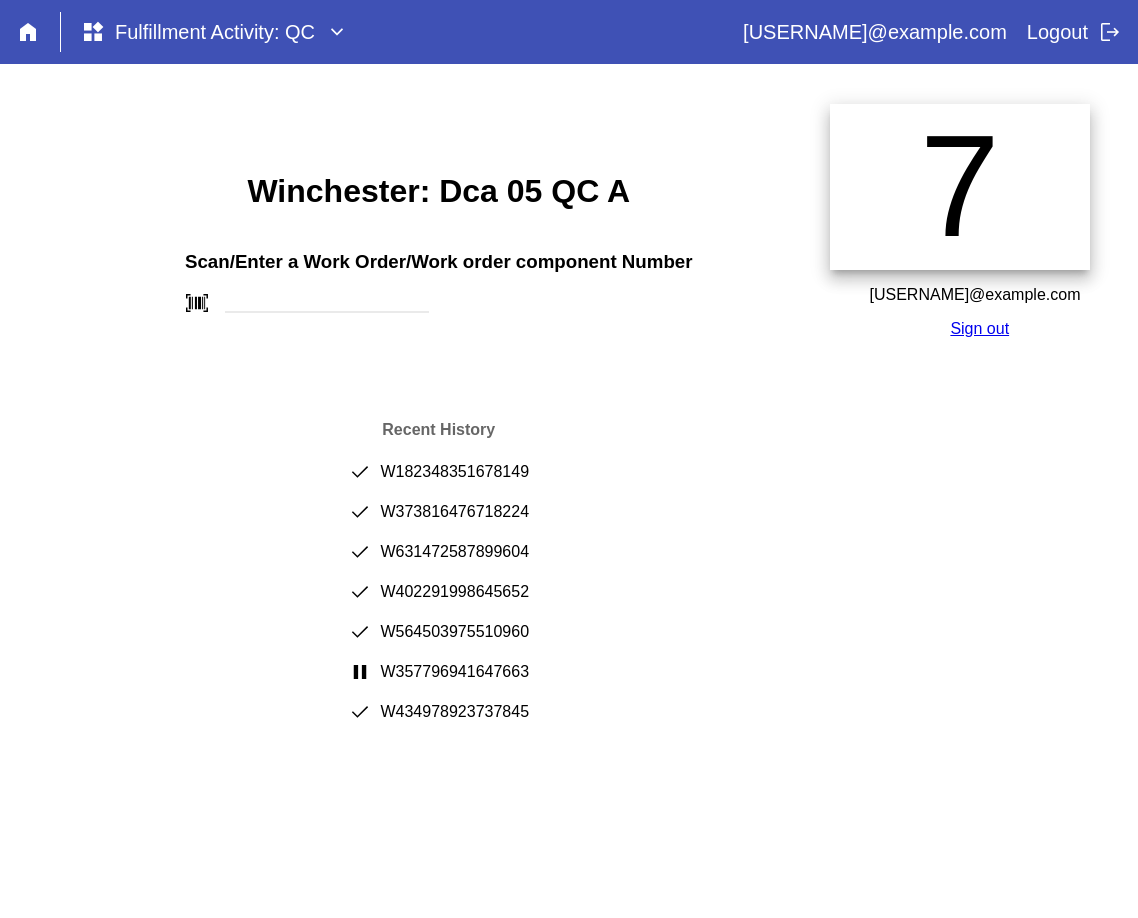 scroll, scrollTop: 0, scrollLeft: 0, axis: both 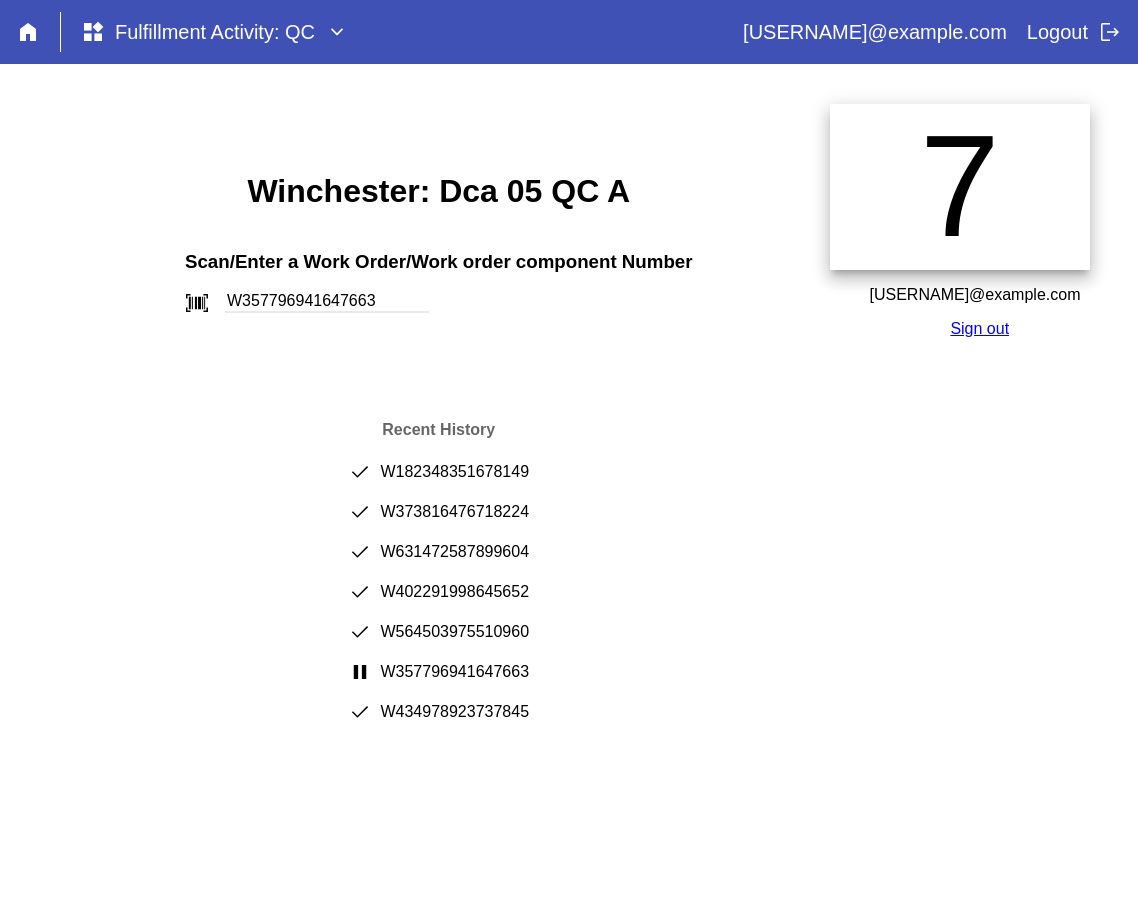 type on "W357796941647663" 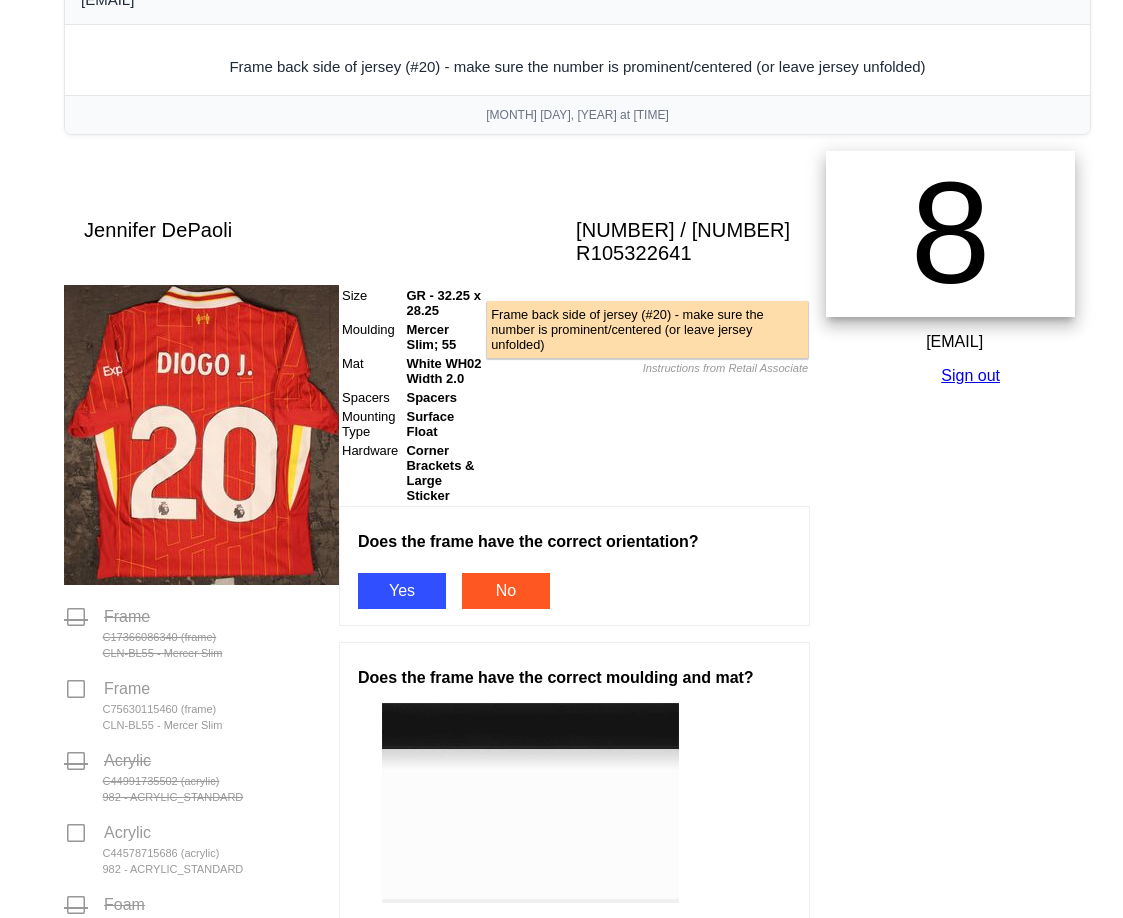 scroll, scrollTop: 300, scrollLeft: 0, axis: vertical 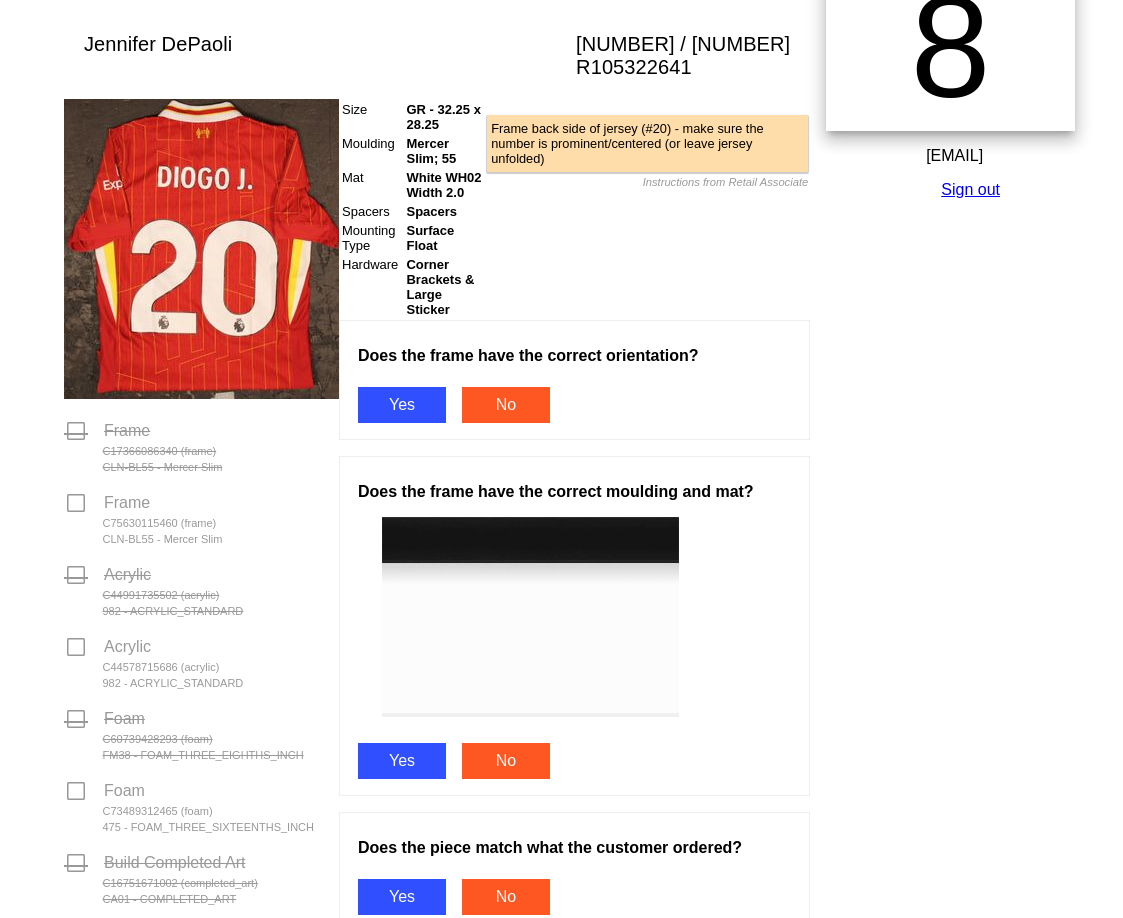 click on "Yes" at bounding box center [402, 405] 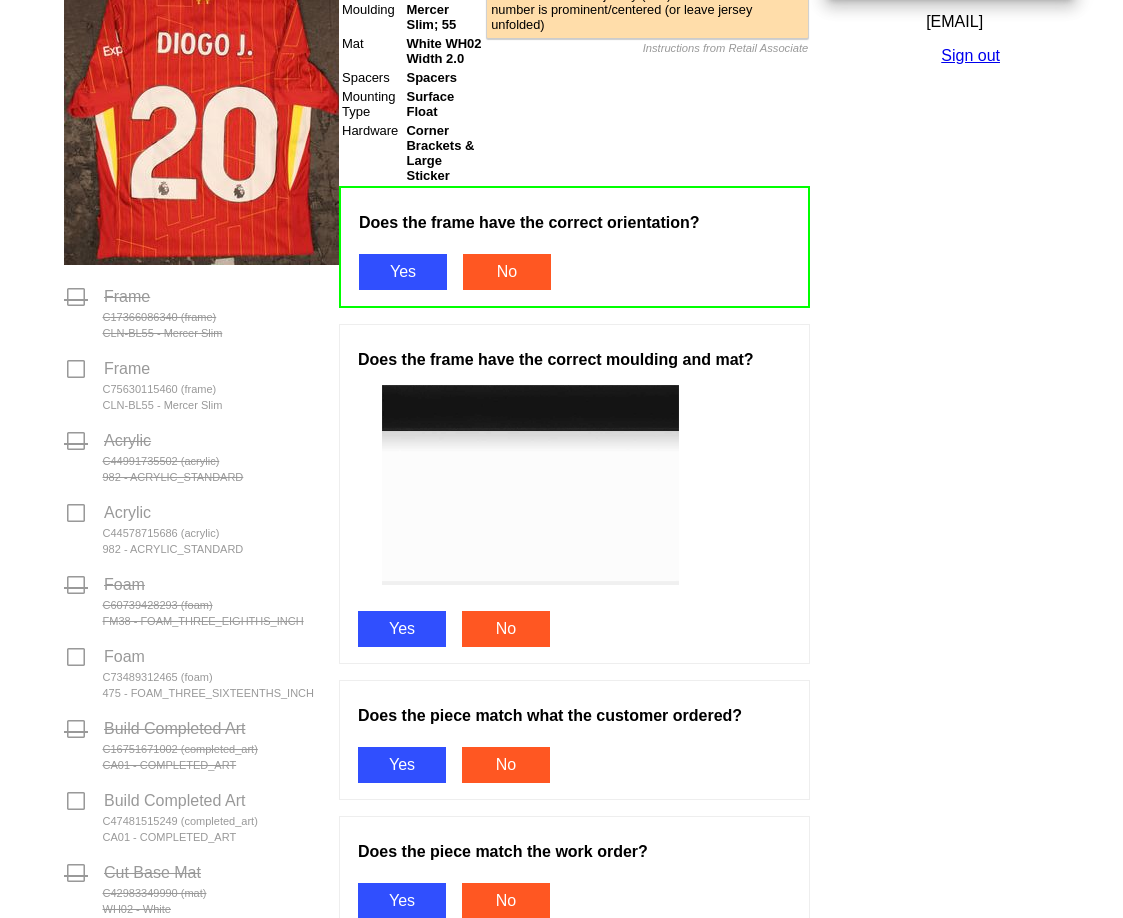 scroll, scrollTop: 500, scrollLeft: 0, axis: vertical 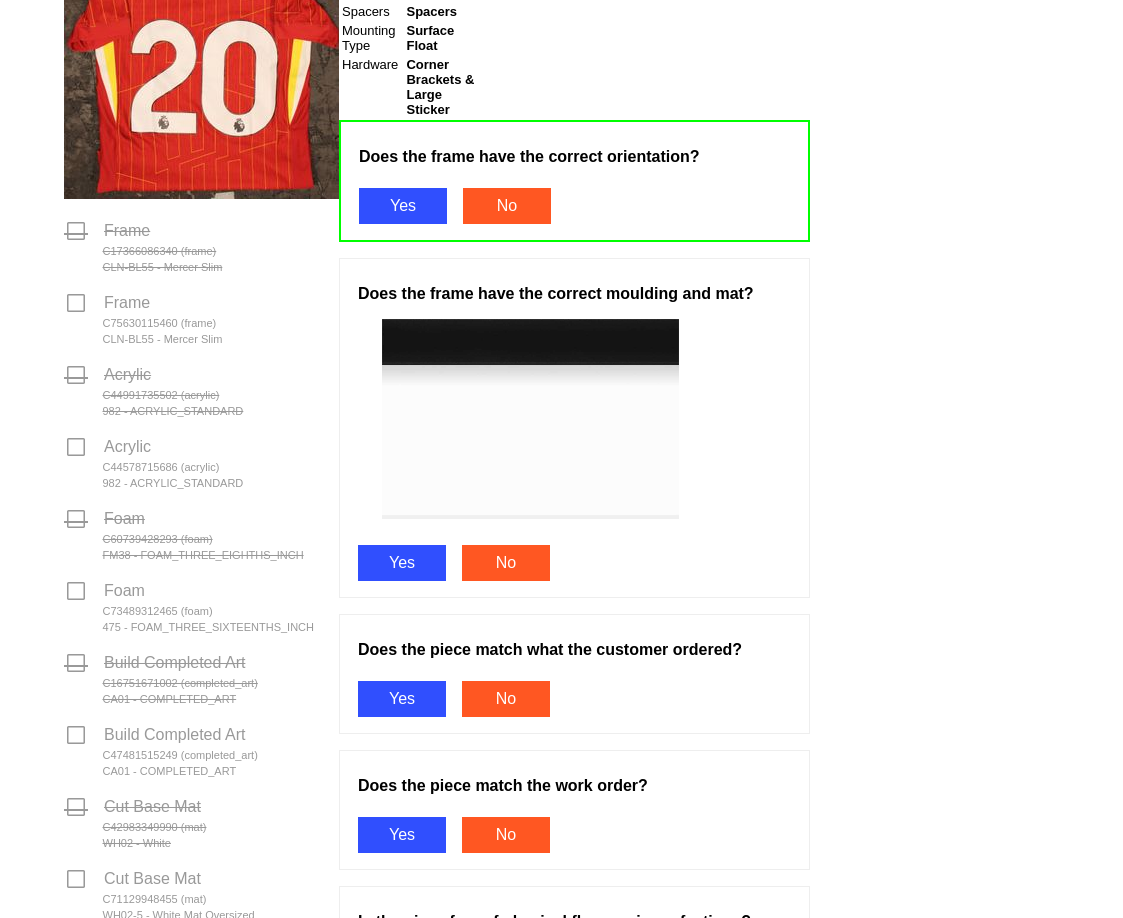 click on "Yes" at bounding box center [402, 563] 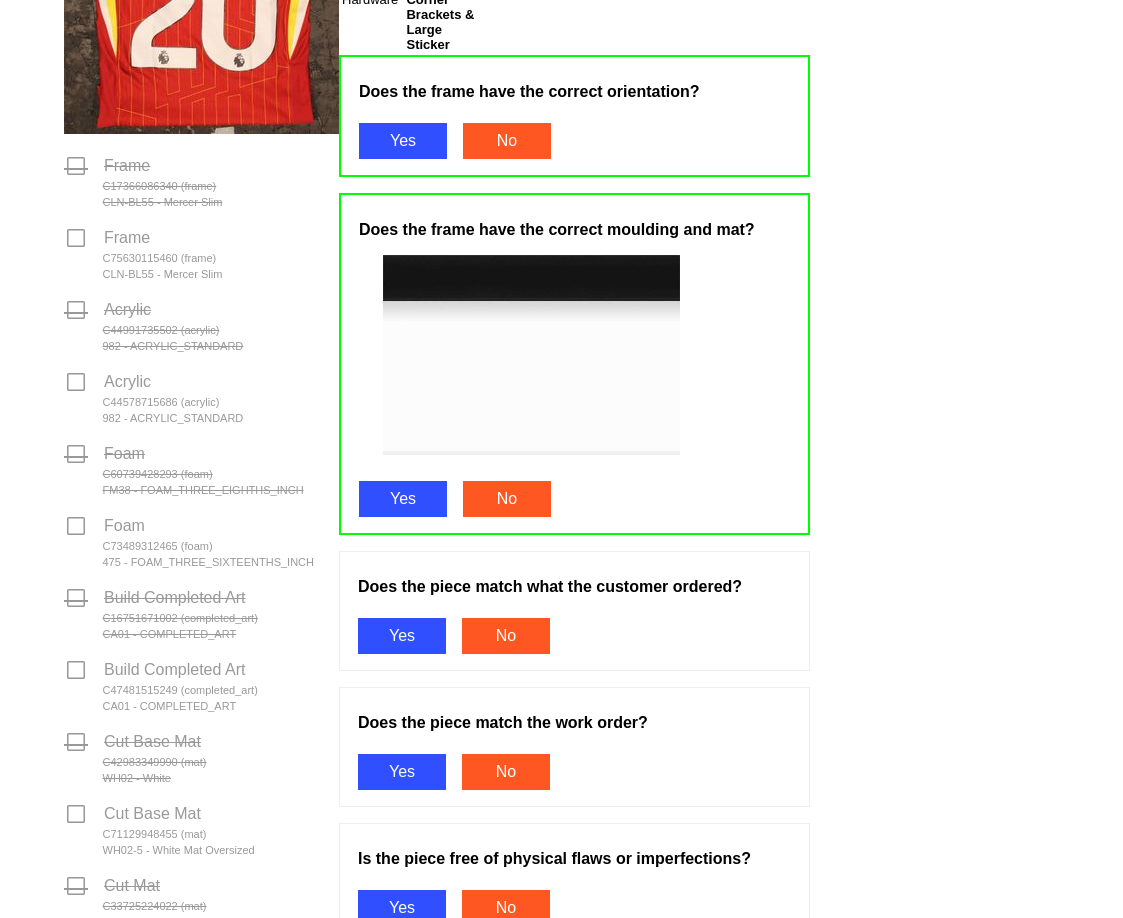 scroll, scrollTop: 600, scrollLeft: 0, axis: vertical 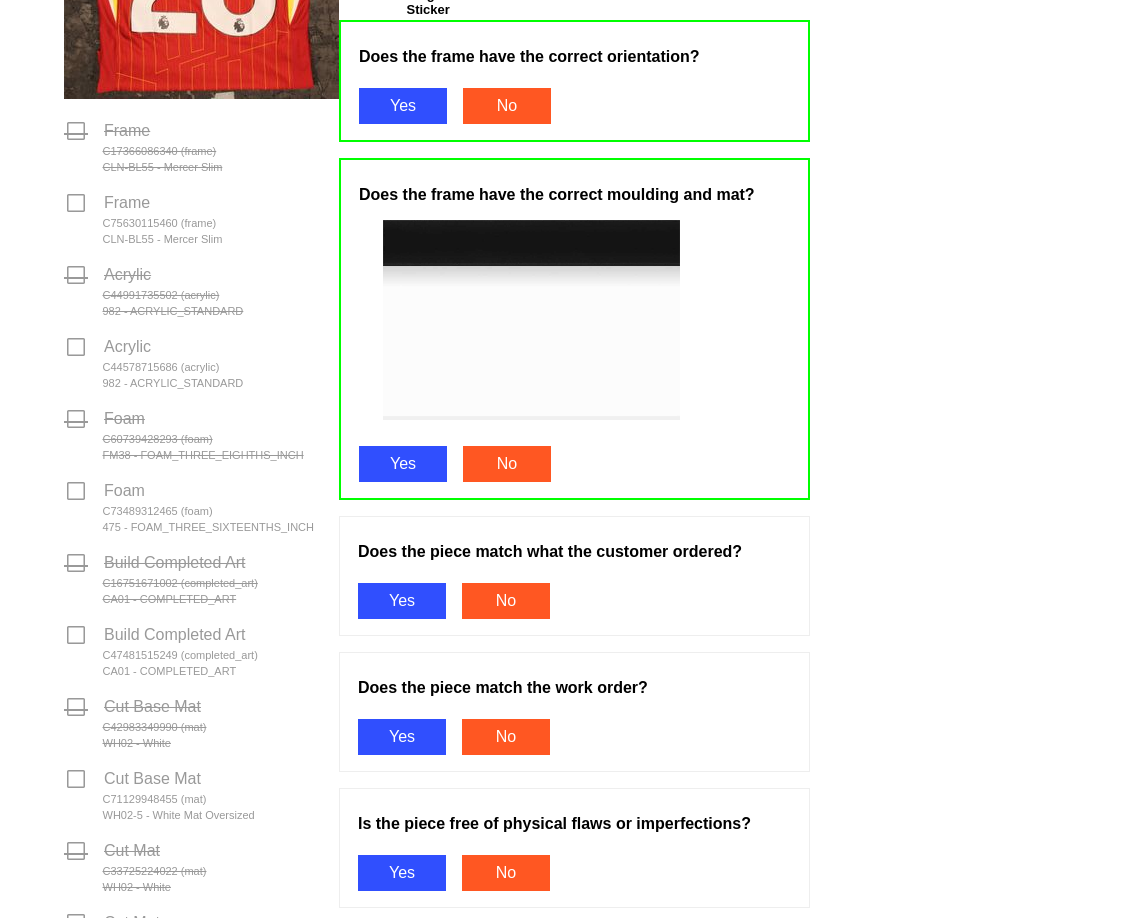 click on "Yes" at bounding box center (402, 601) 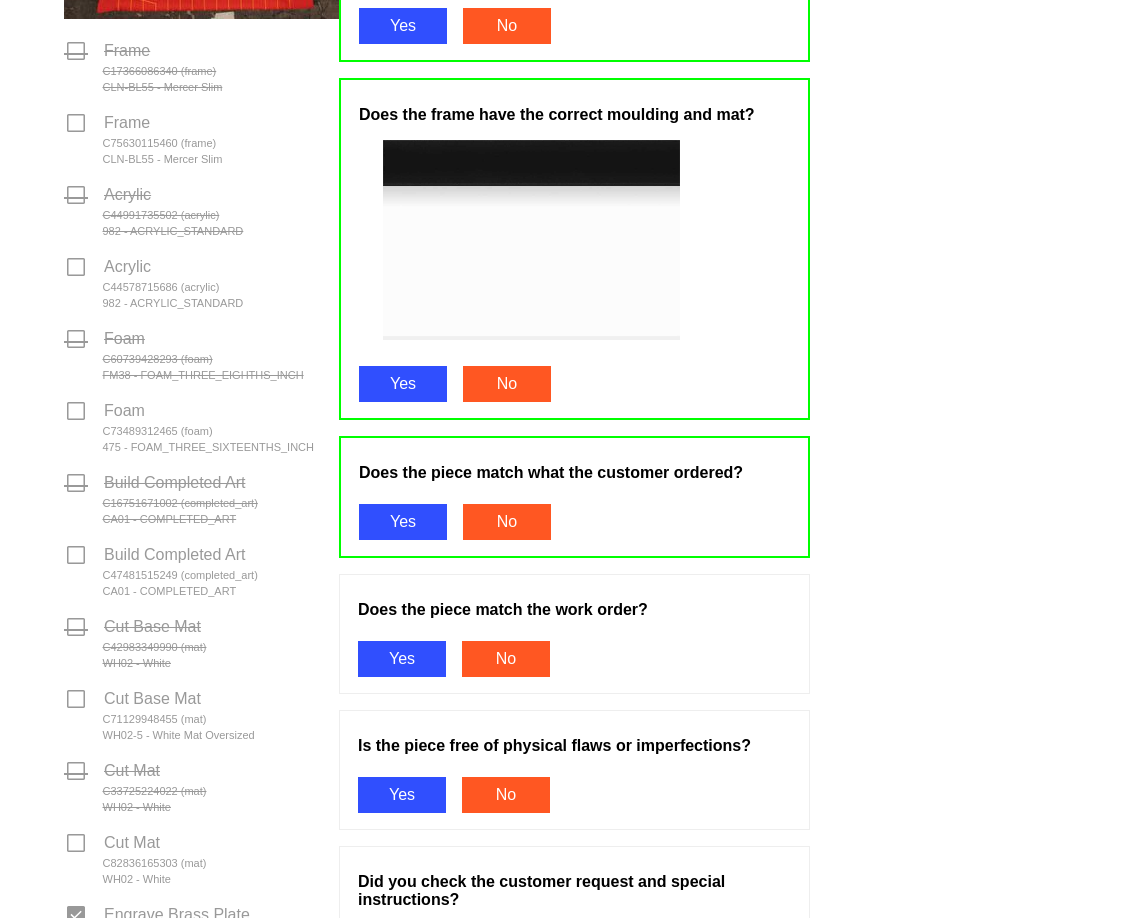 scroll, scrollTop: 800, scrollLeft: 0, axis: vertical 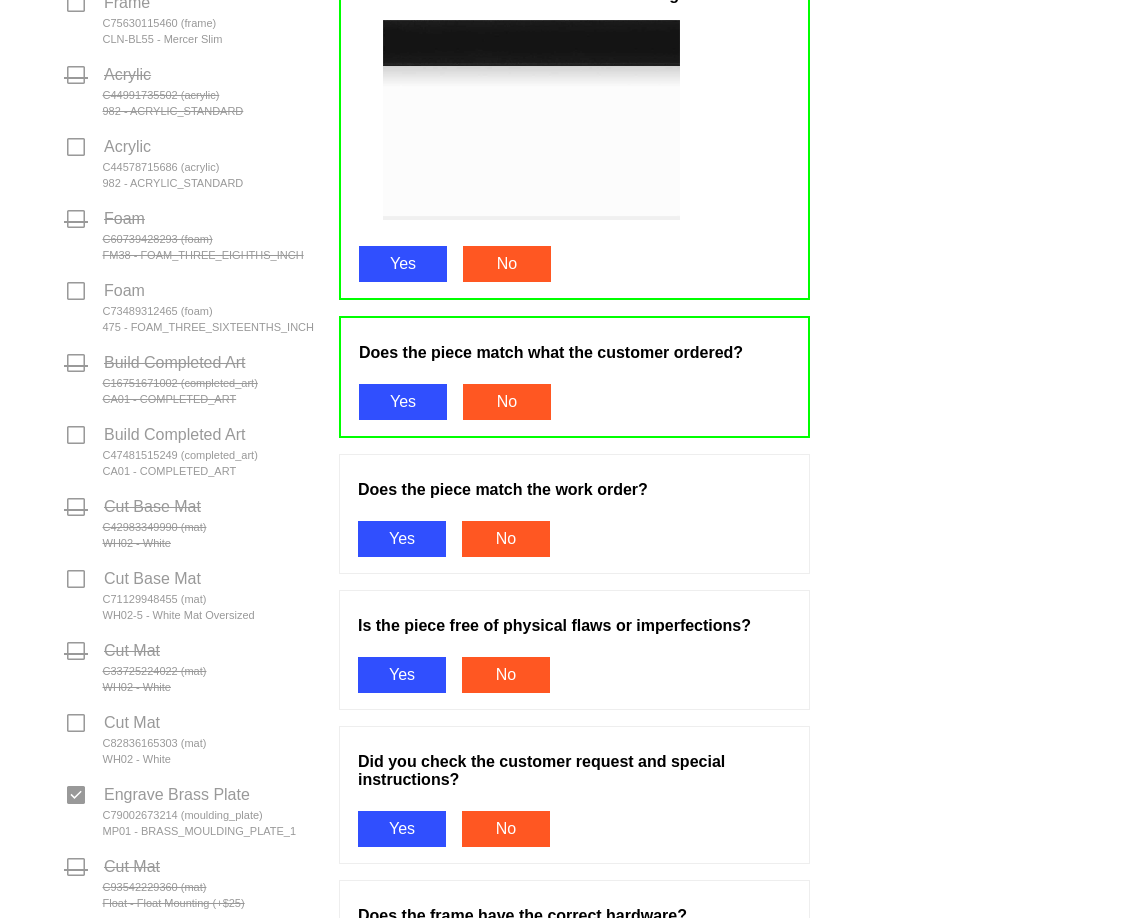 click on "Yes" at bounding box center [402, 539] 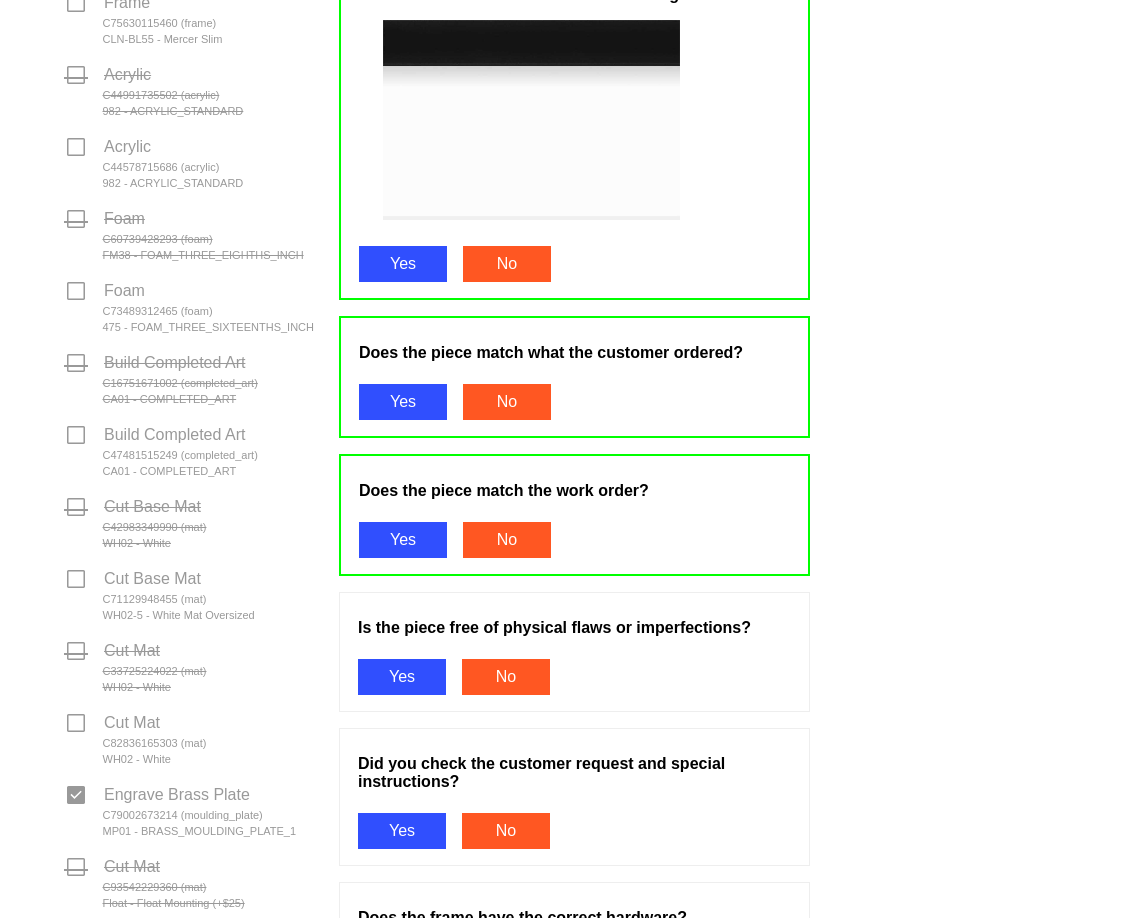 click on "Yes" at bounding box center (402, 677) 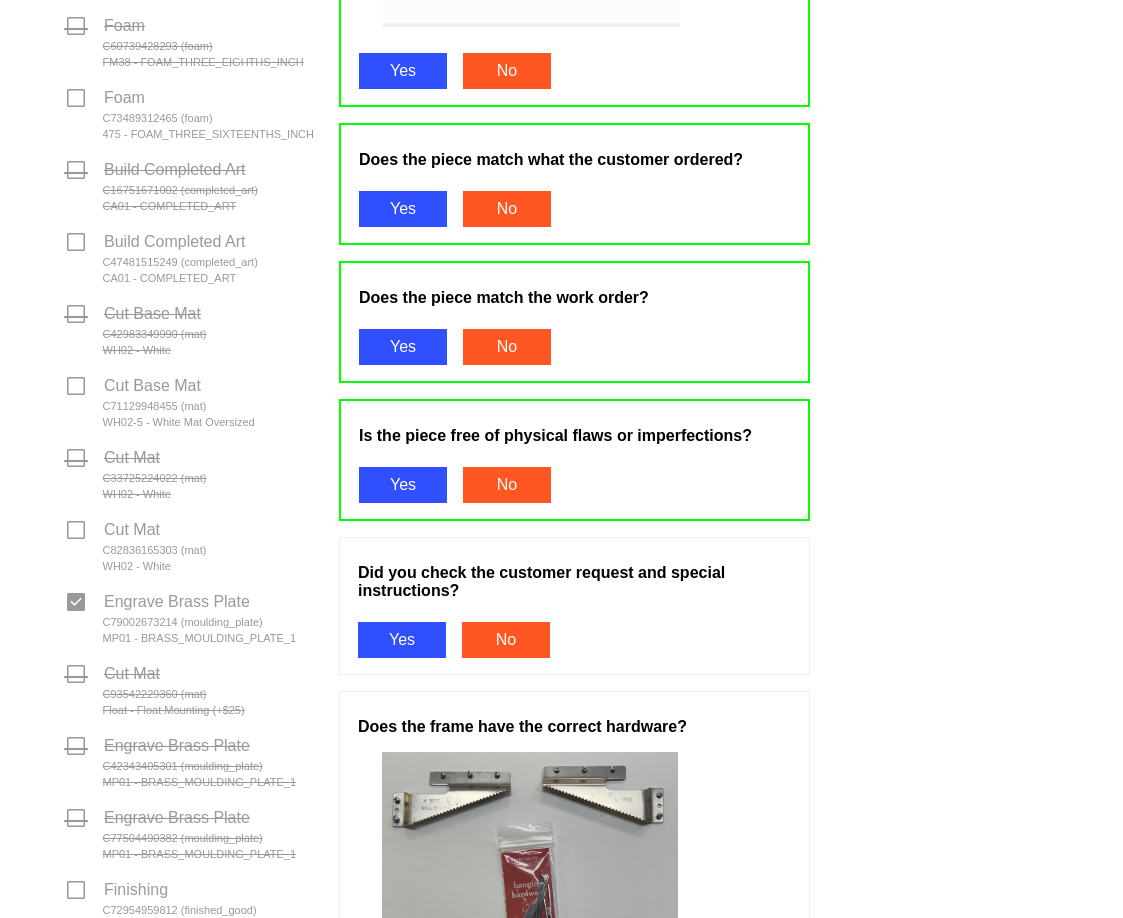 scroll, scrollTop: 1000, scrollLeft: 0, axis: vertical 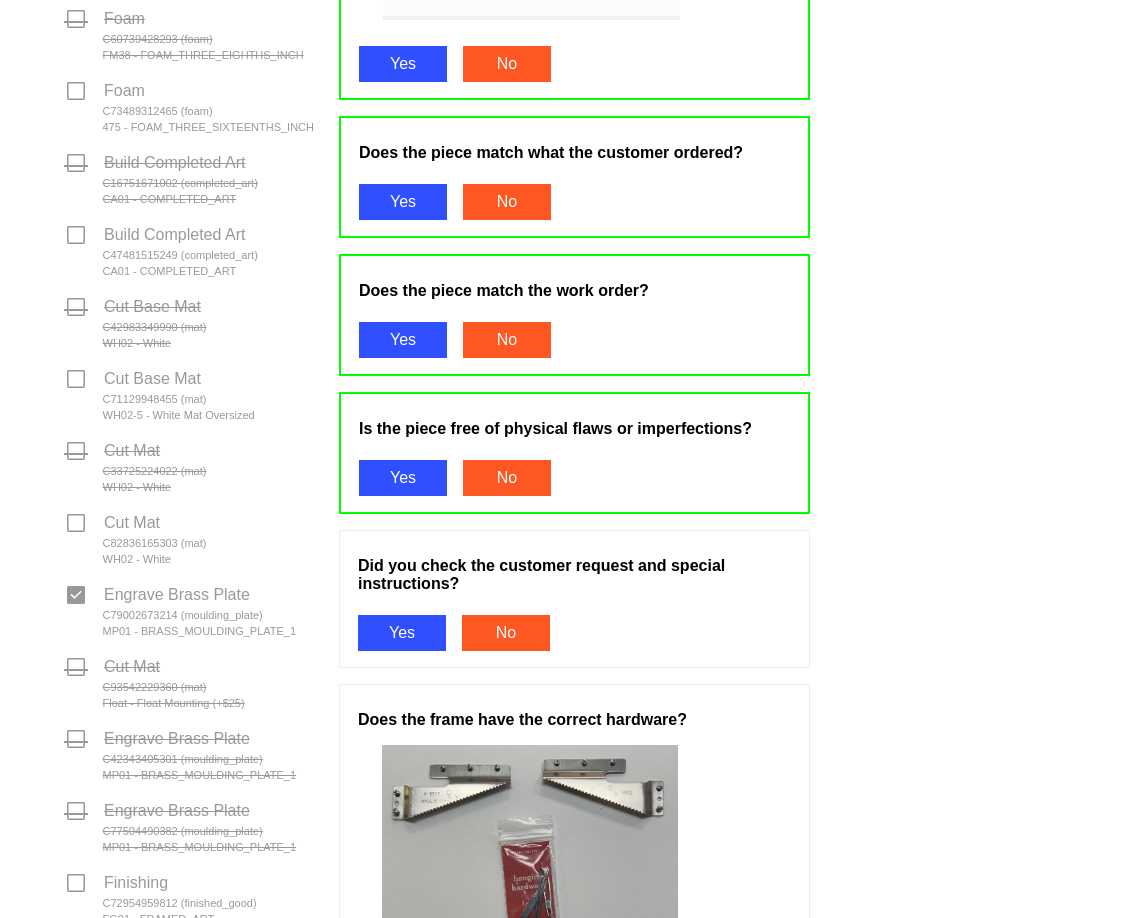 click on "Yes" at bounding box center [402, 633] 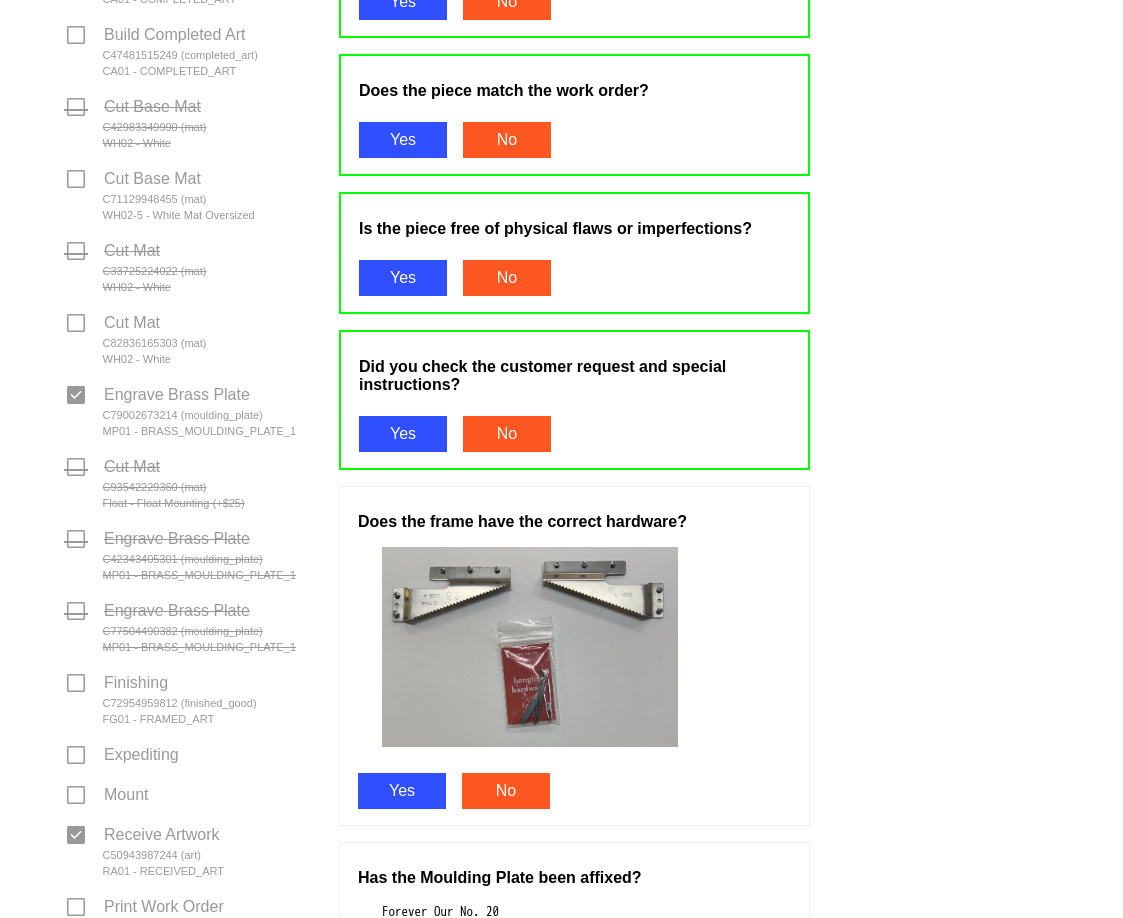 click on "Yes" at bounding box center (402, 791) 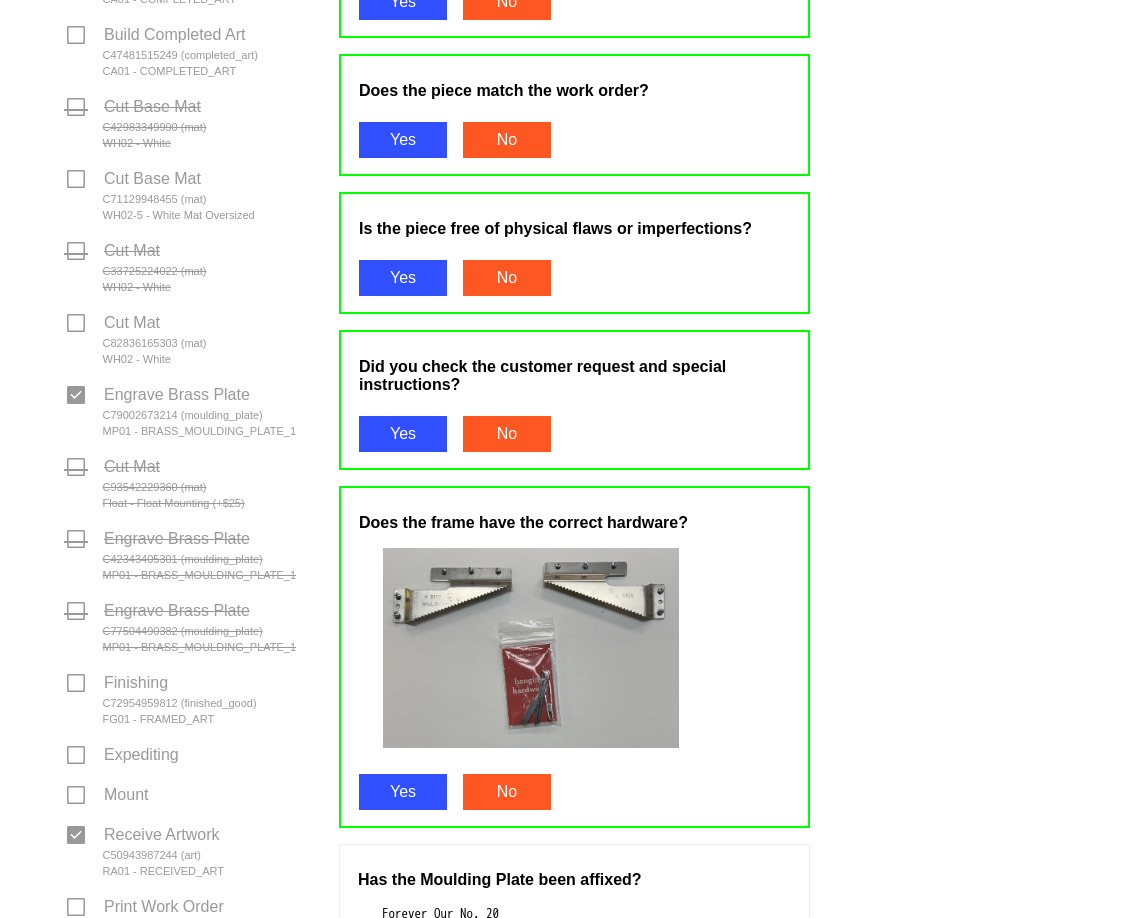 scroll, scrollTop: 1500, scrollLeft: 0, axis: vertical 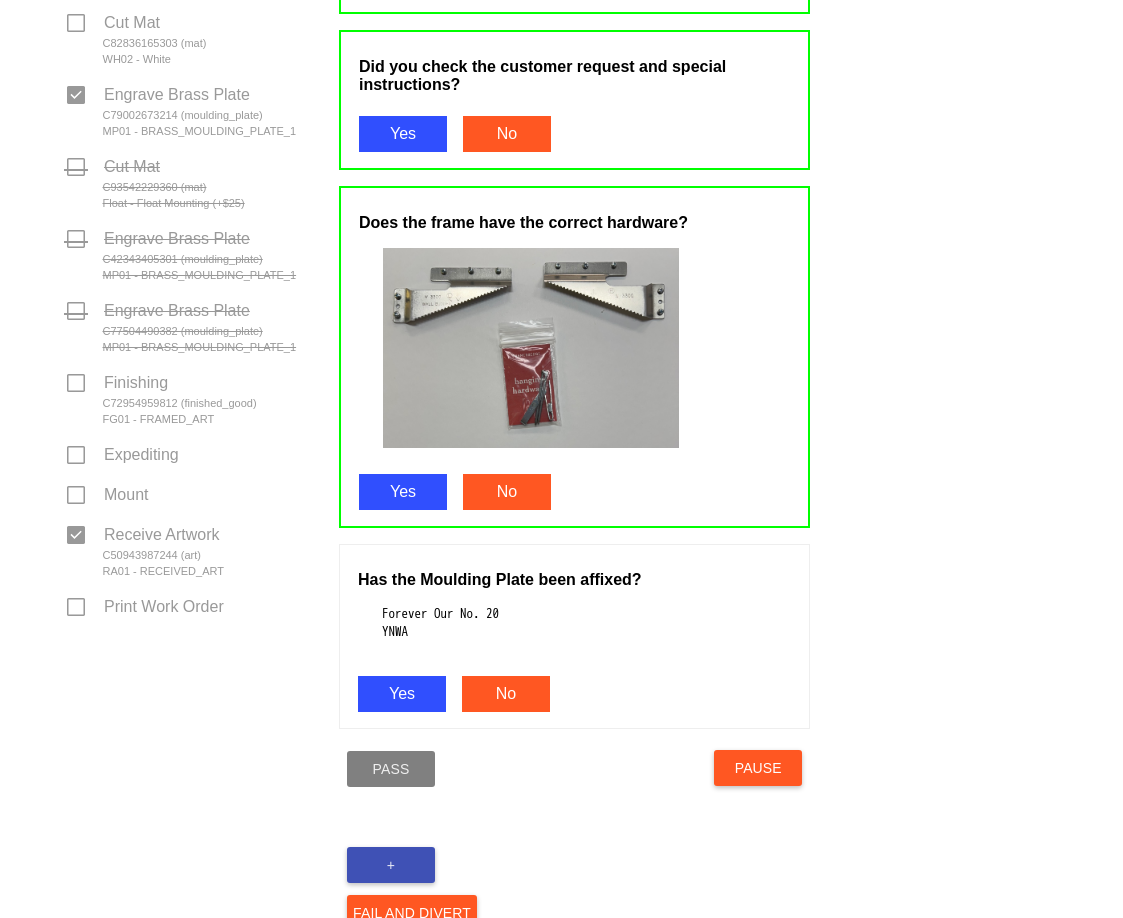 click on "Yes" at bounding box center [402, 694] 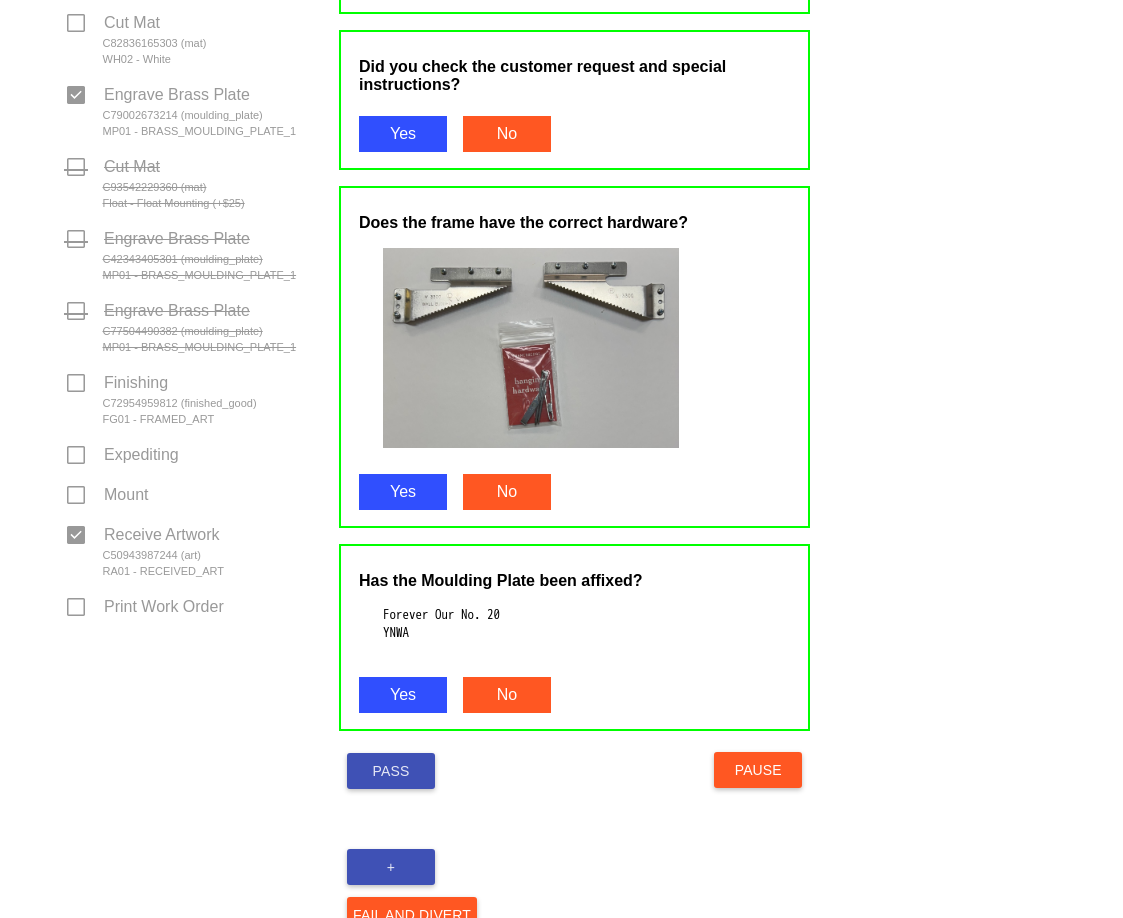 click on "Pass" at bounding box center (391, 771) 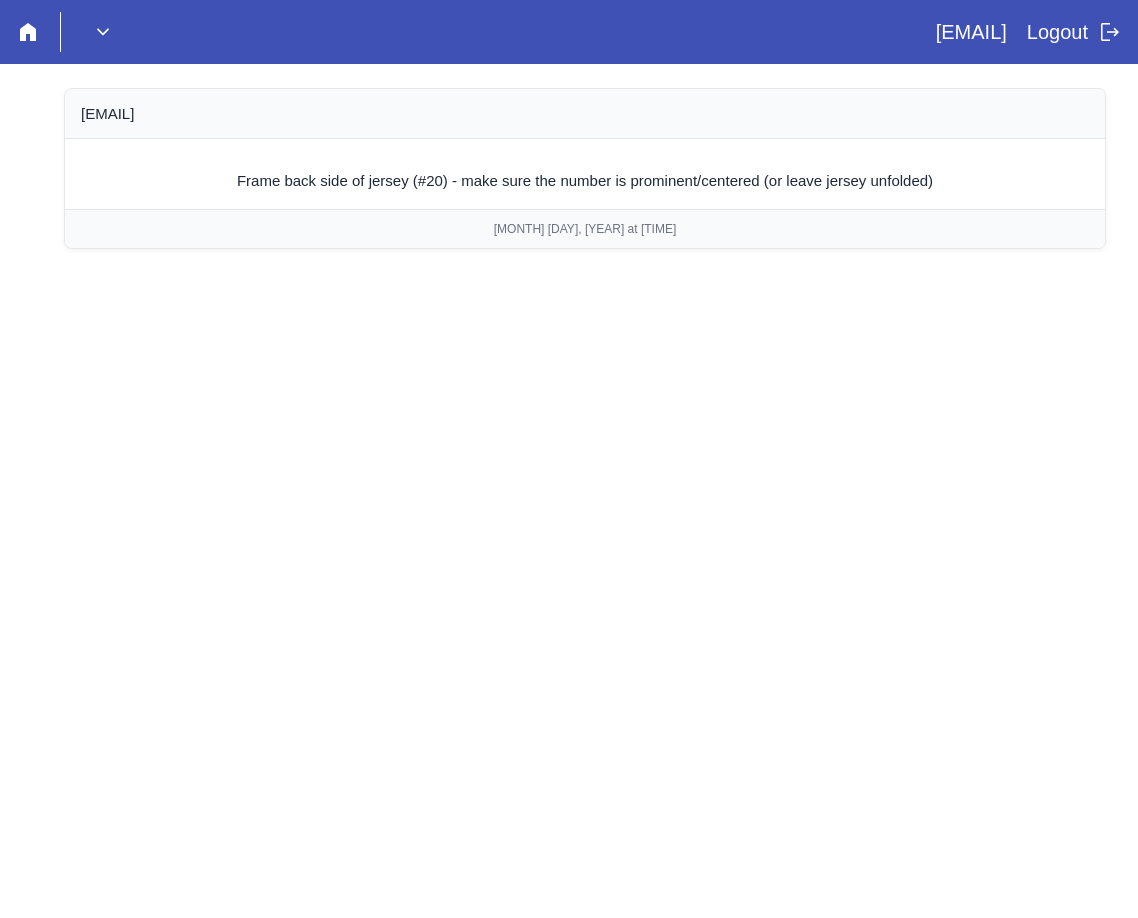scroll, scrollTop: 0, scrollLeft: 0, axis: both 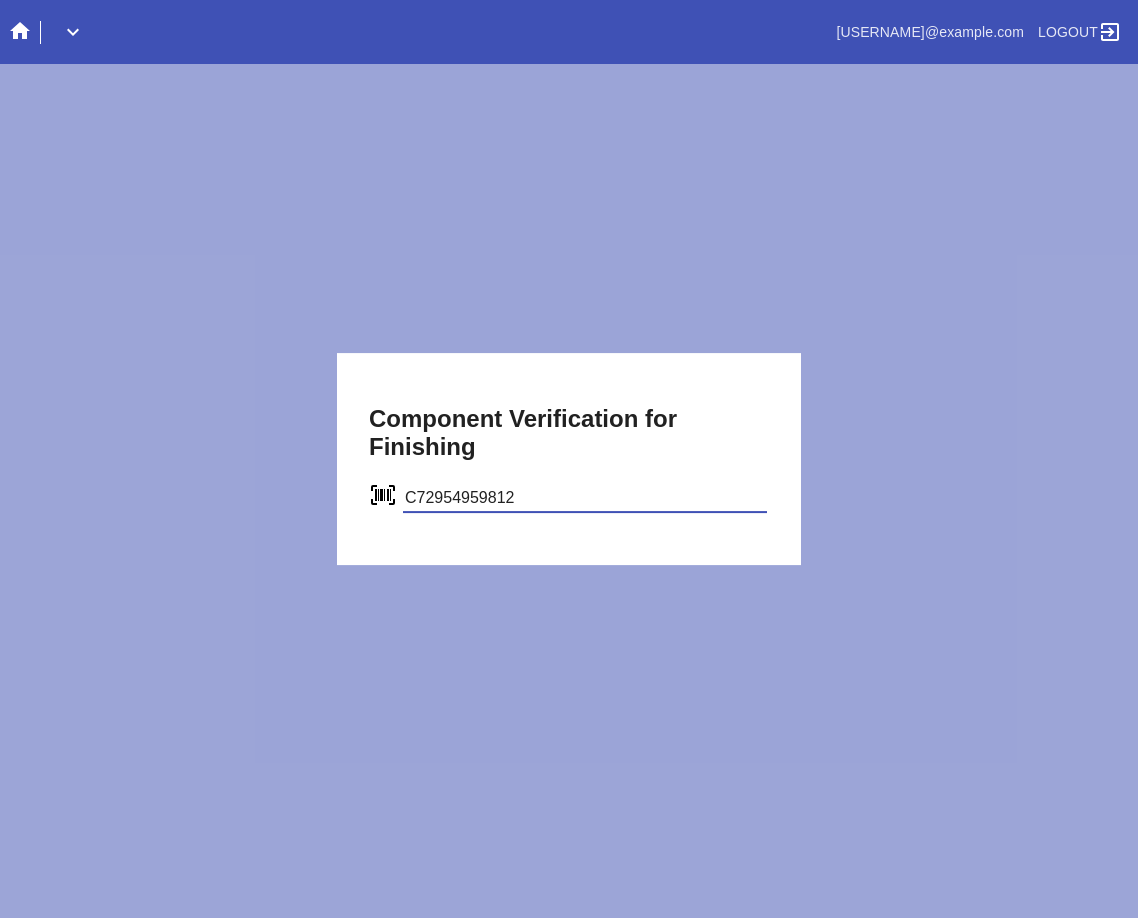 type on "C72954959812" 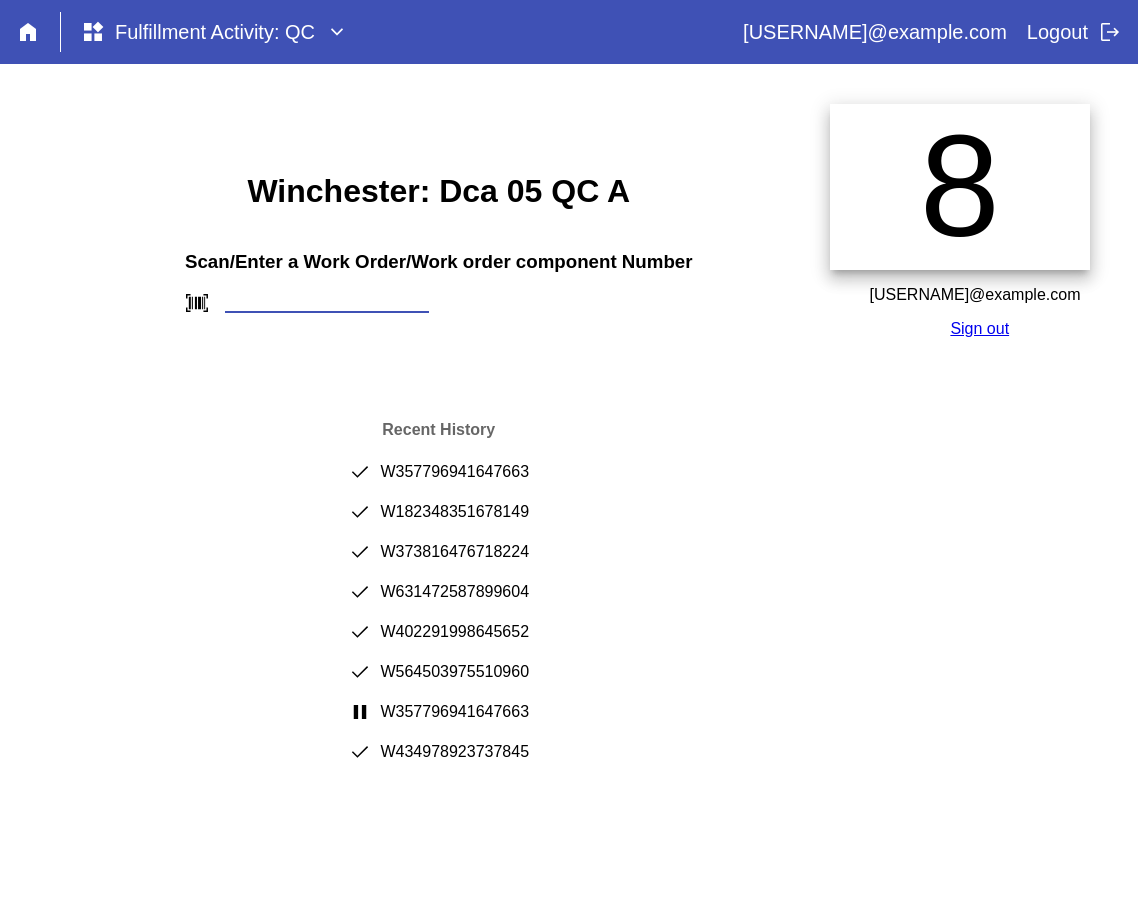 scroll, scrollTop: 0, scrollLeft: 0, axis: both 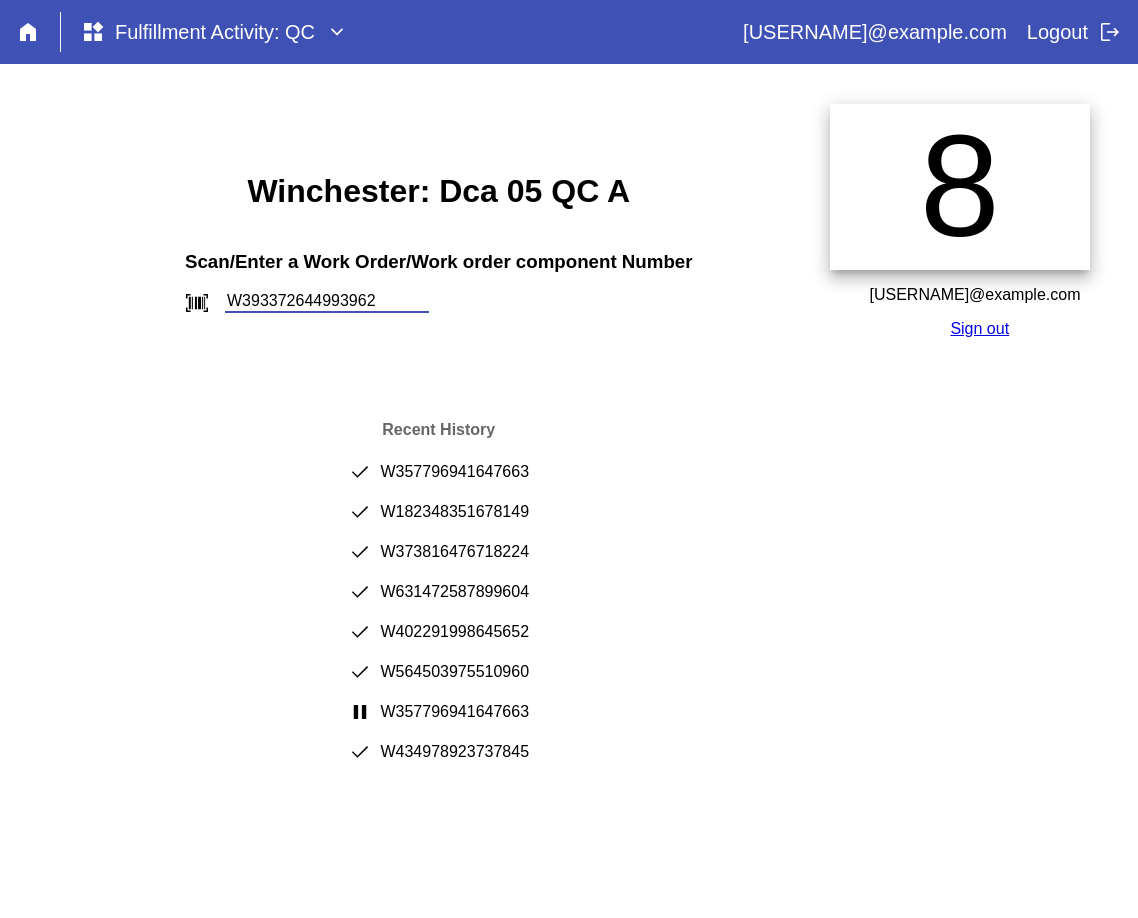 type on "W393372644993962" 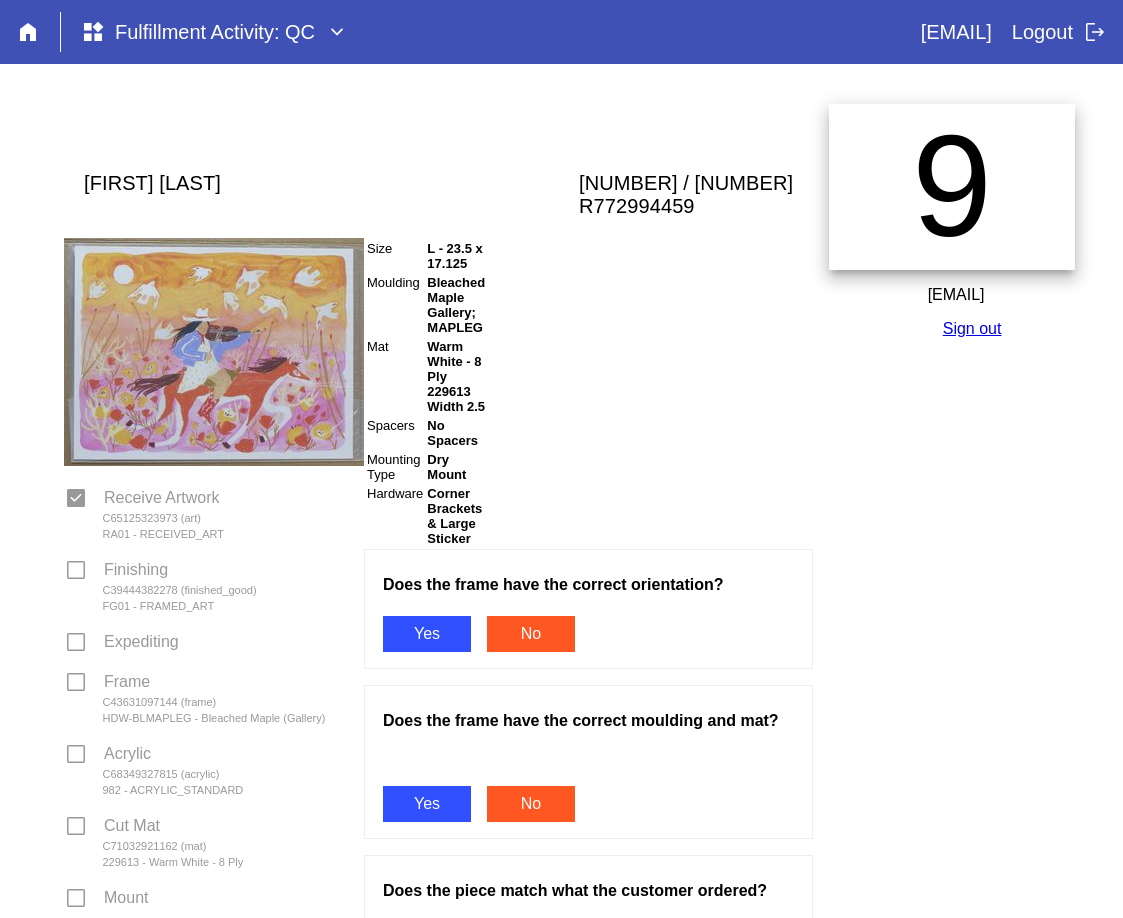 scroll, scrollTop: 0, scrollLeft: 0, axis: both 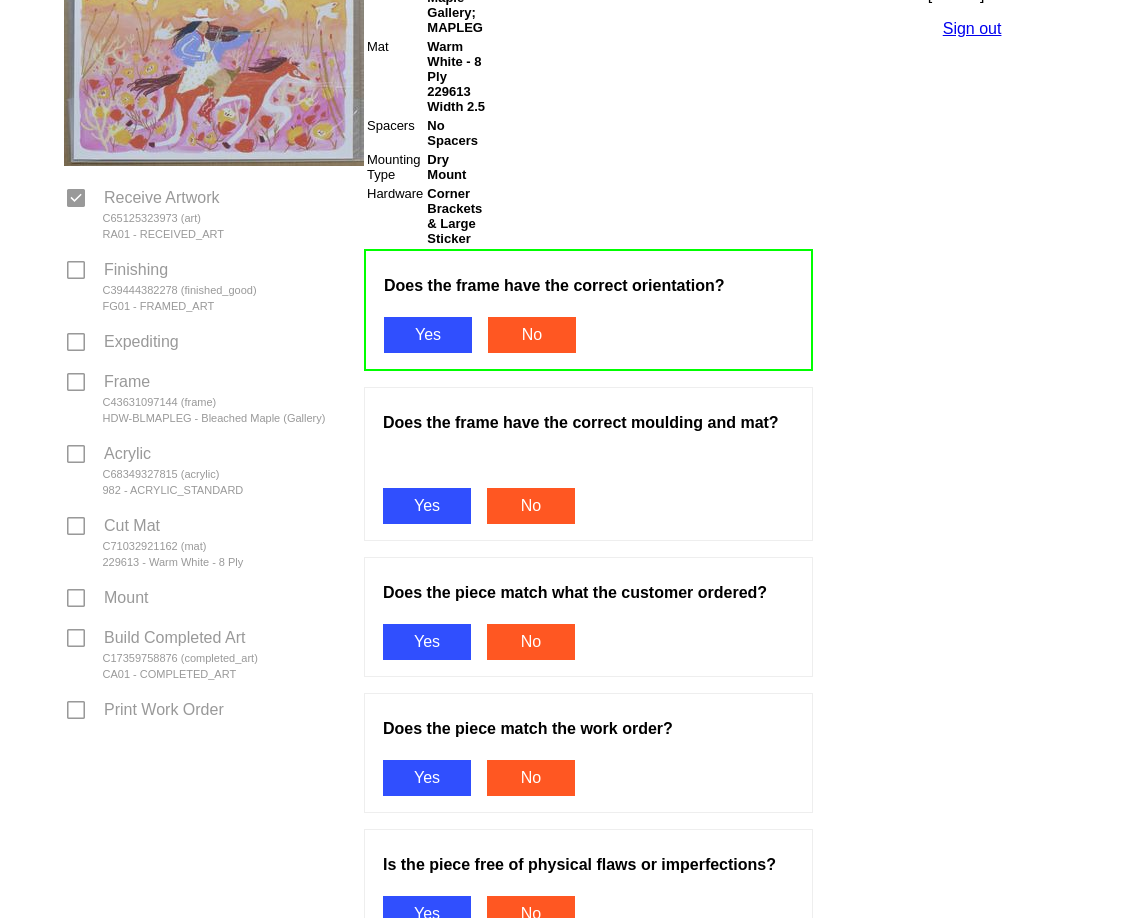 click on "Yes" at bounding box center (427, 506) 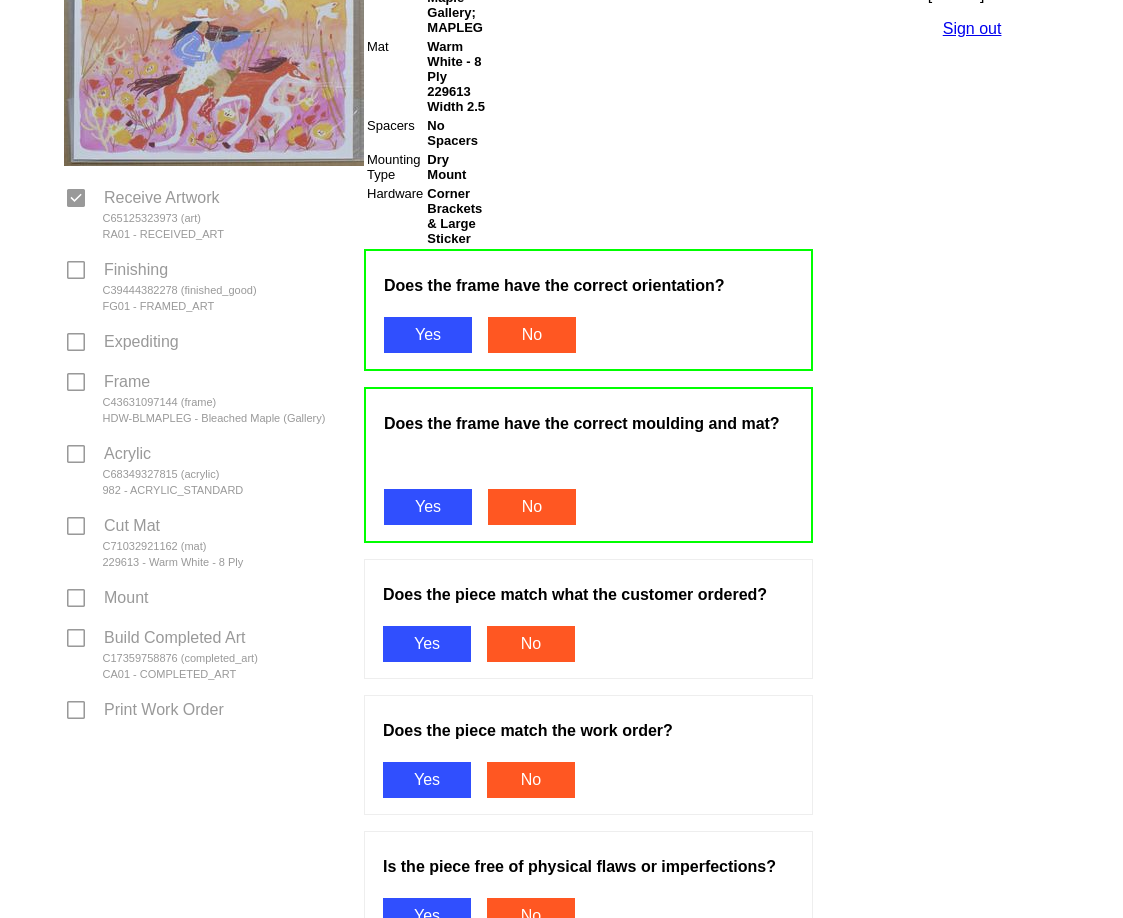 click on "Yes" at bounding box center [427, 644] 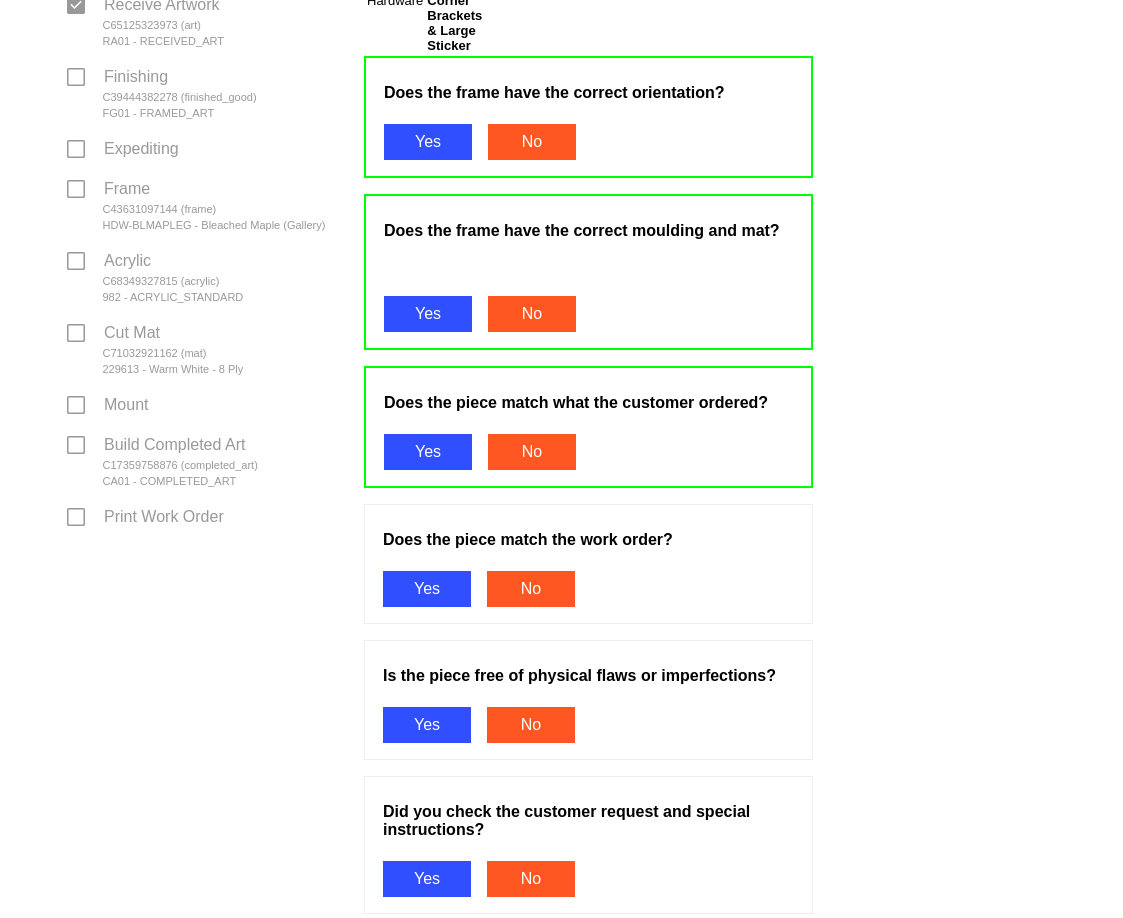 scroll, scrollTop: 500, scrollLeft: 0, axis: vertical 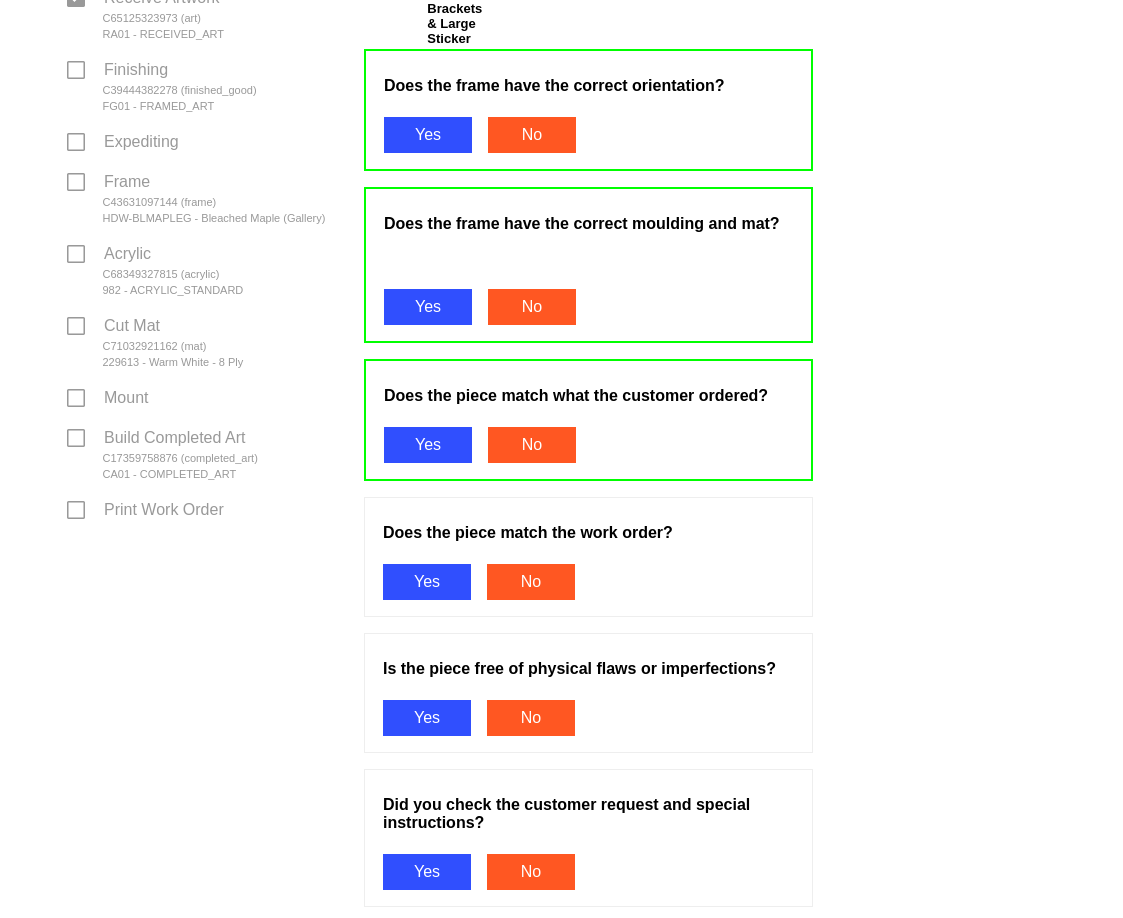 click on "Yes" at bounding box center [427, 582] 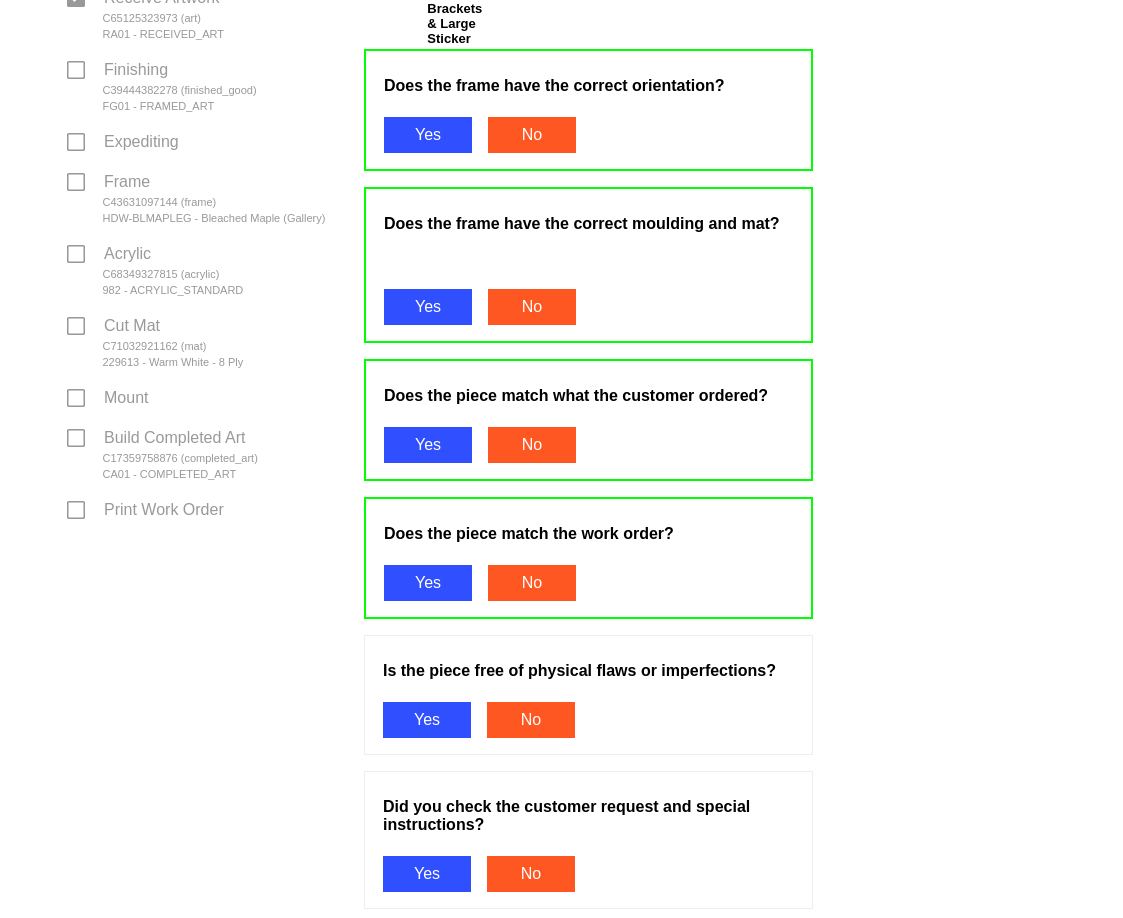 click on "Yes" at bounding box center (427, 720) 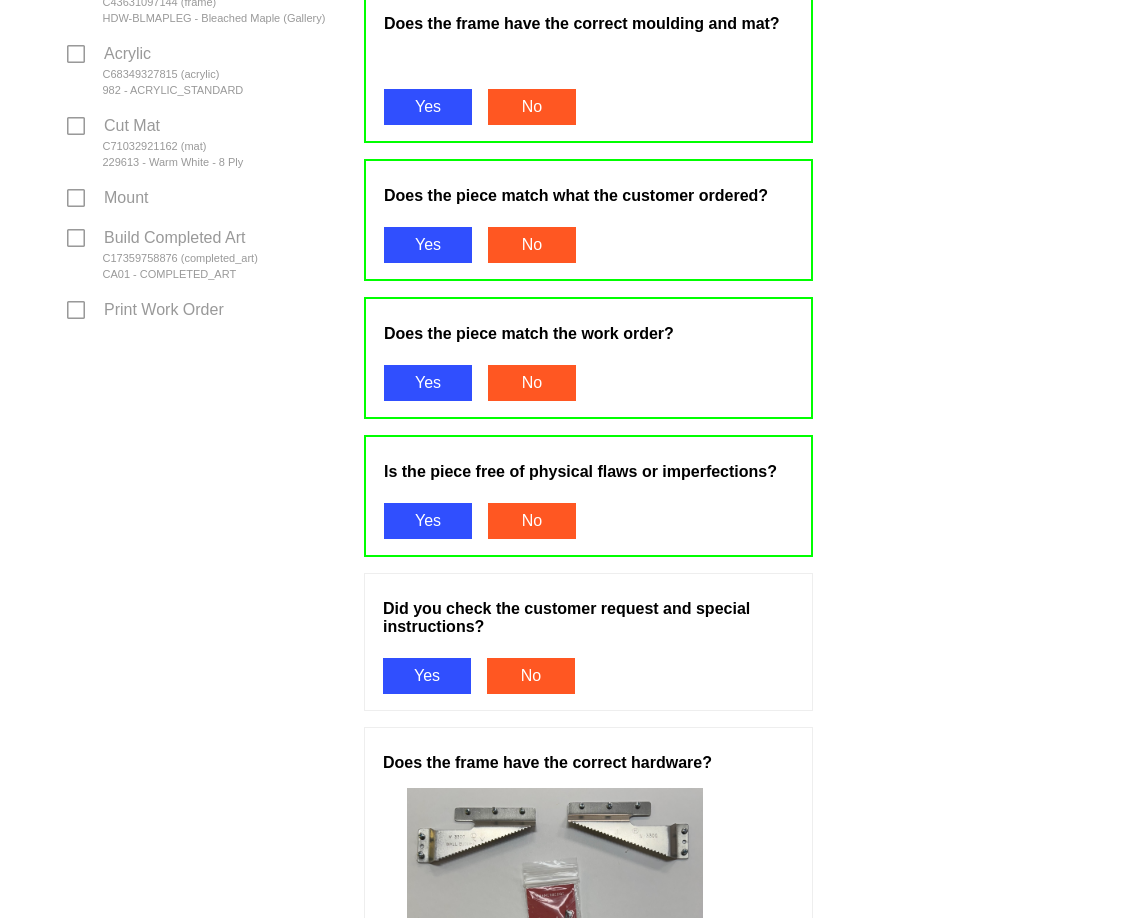 click on "Yes" at bounding box center [427, 676] 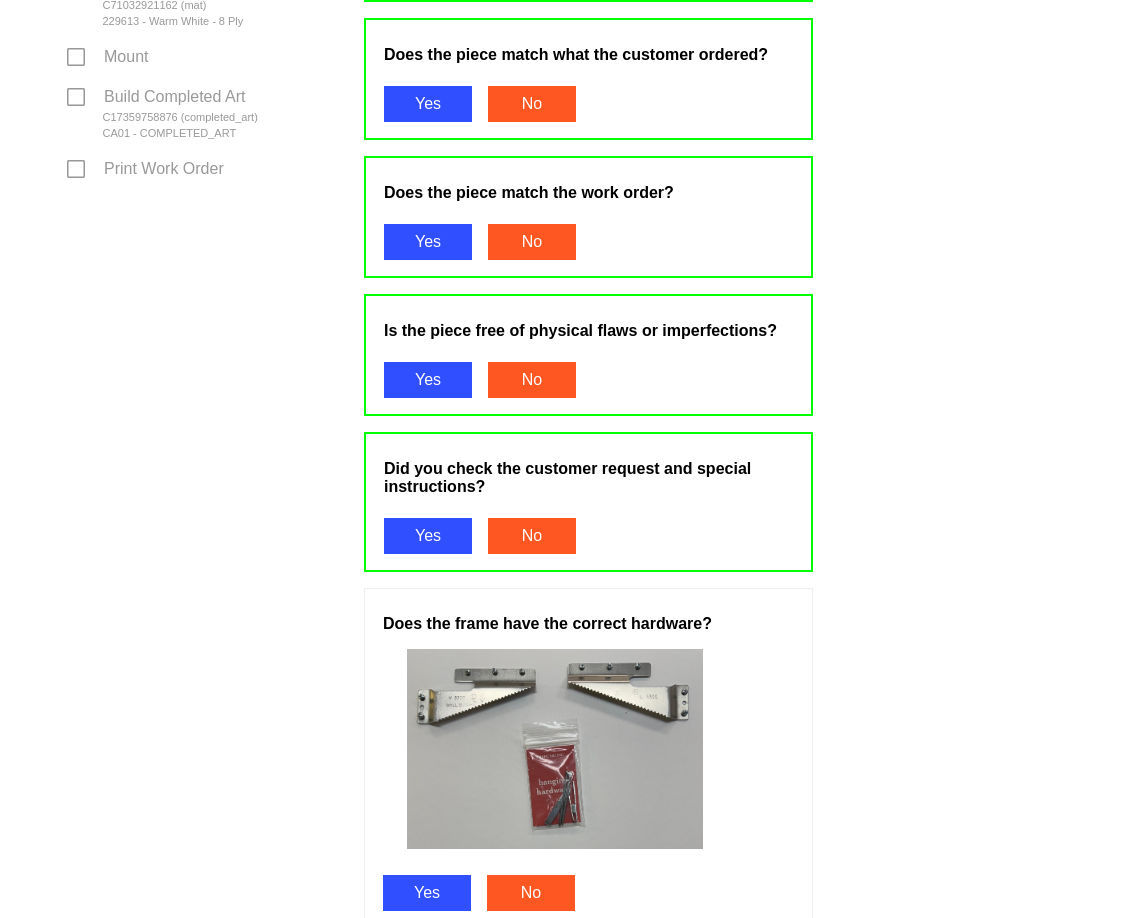 scroll, scrollTop: 1000, scrollLeft: 0, axis: vertical 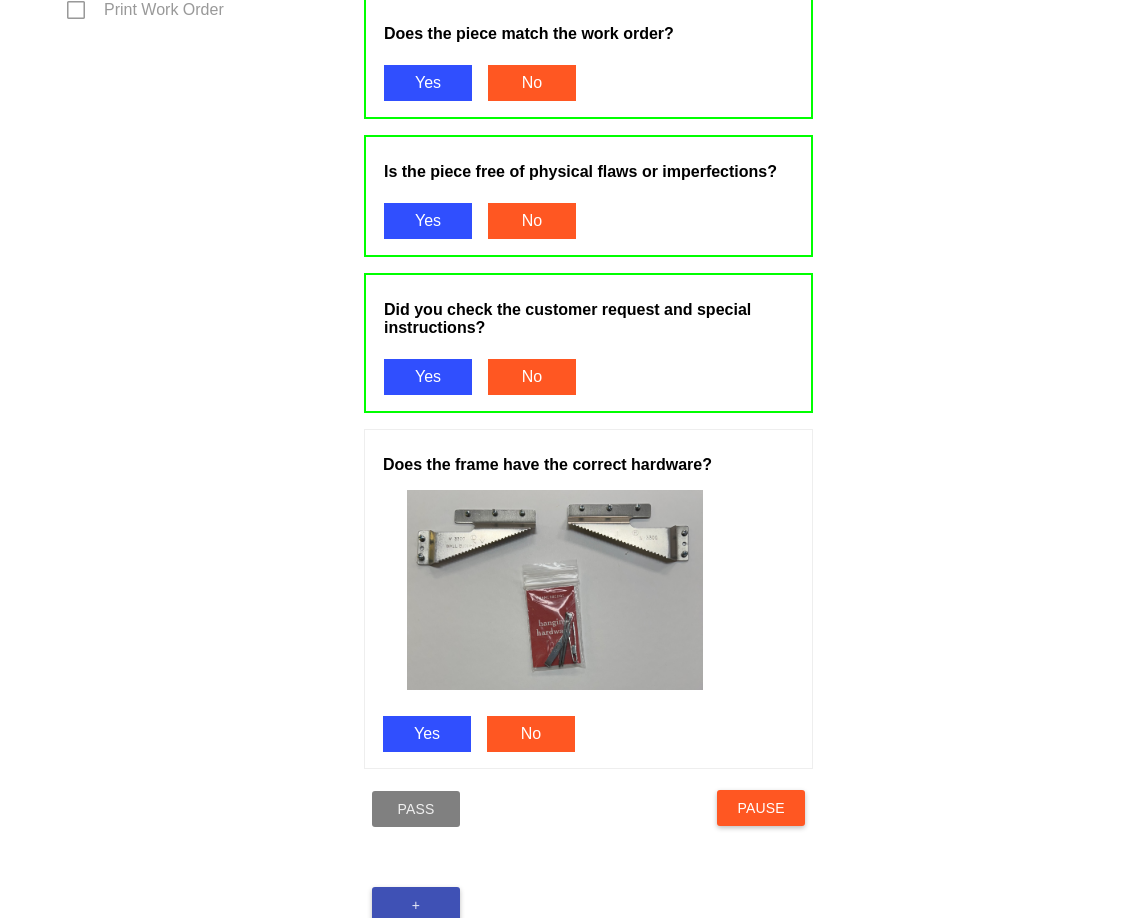 click on "Yes" at bounding box center [427, 734] 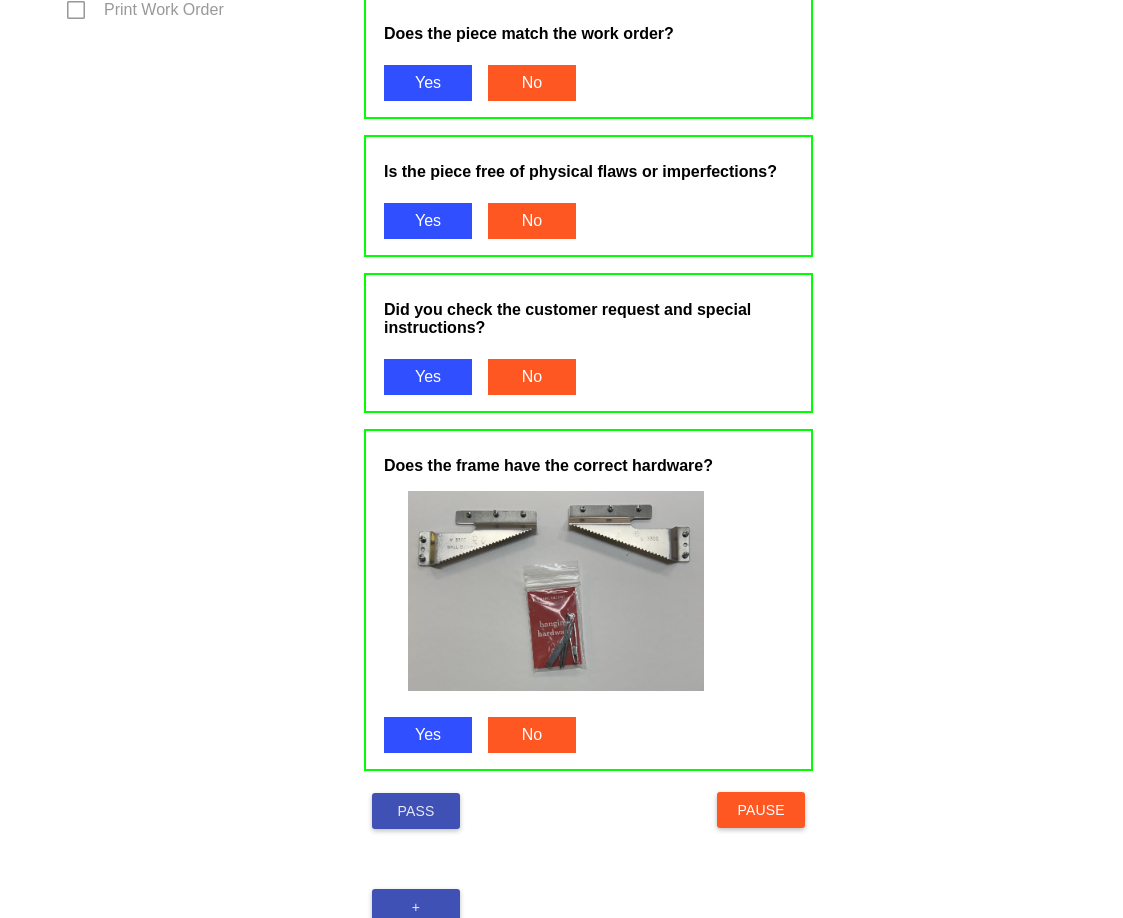 click on "Pass" at bounding box center (416, 811) 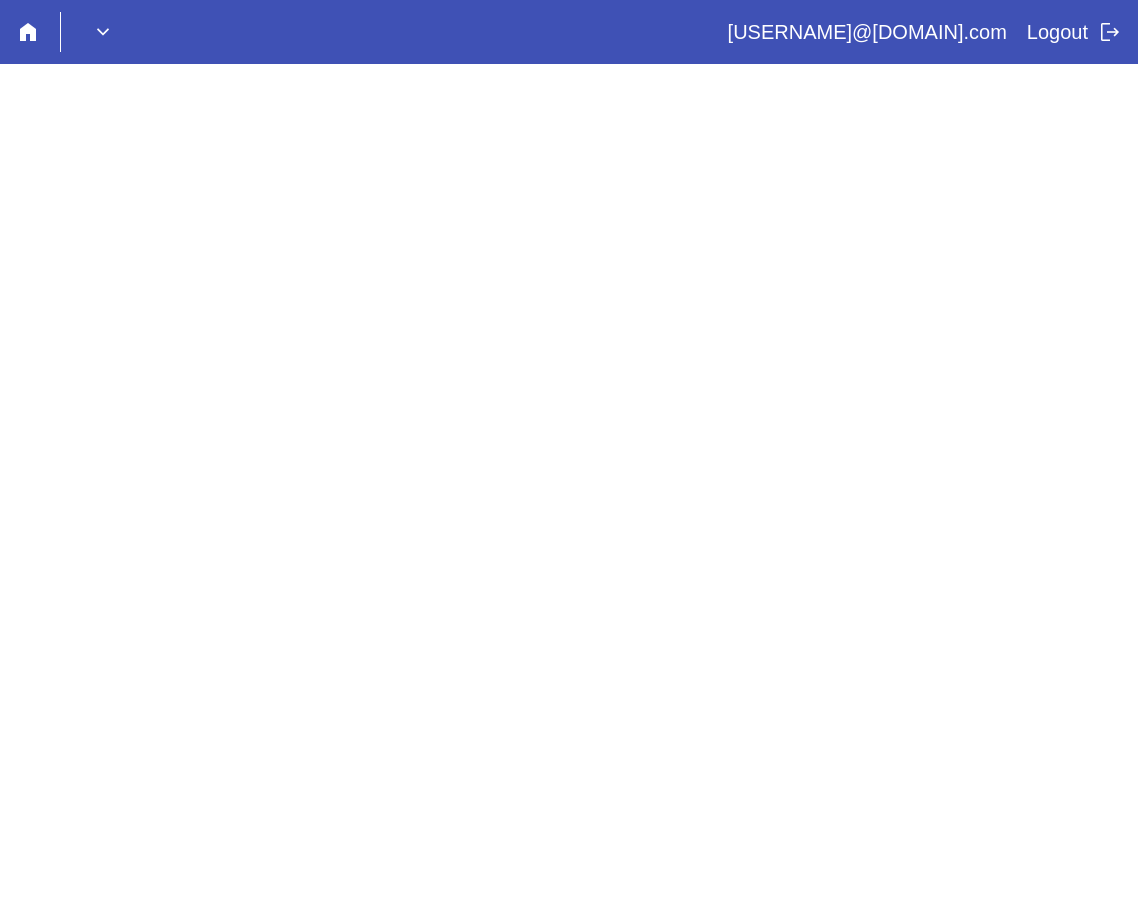 scroll, scrollTop: 0, scrollLeft: 0, axis: both 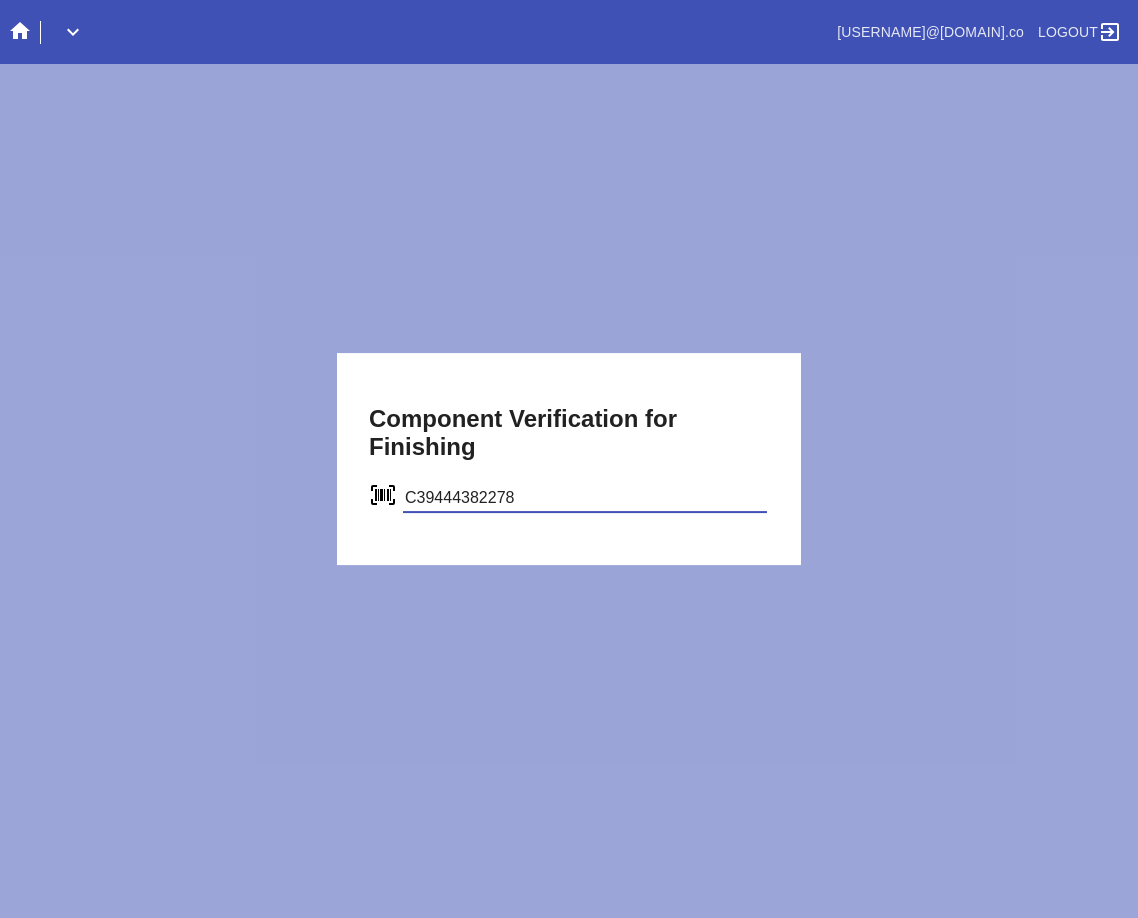 type on "C39444382278" 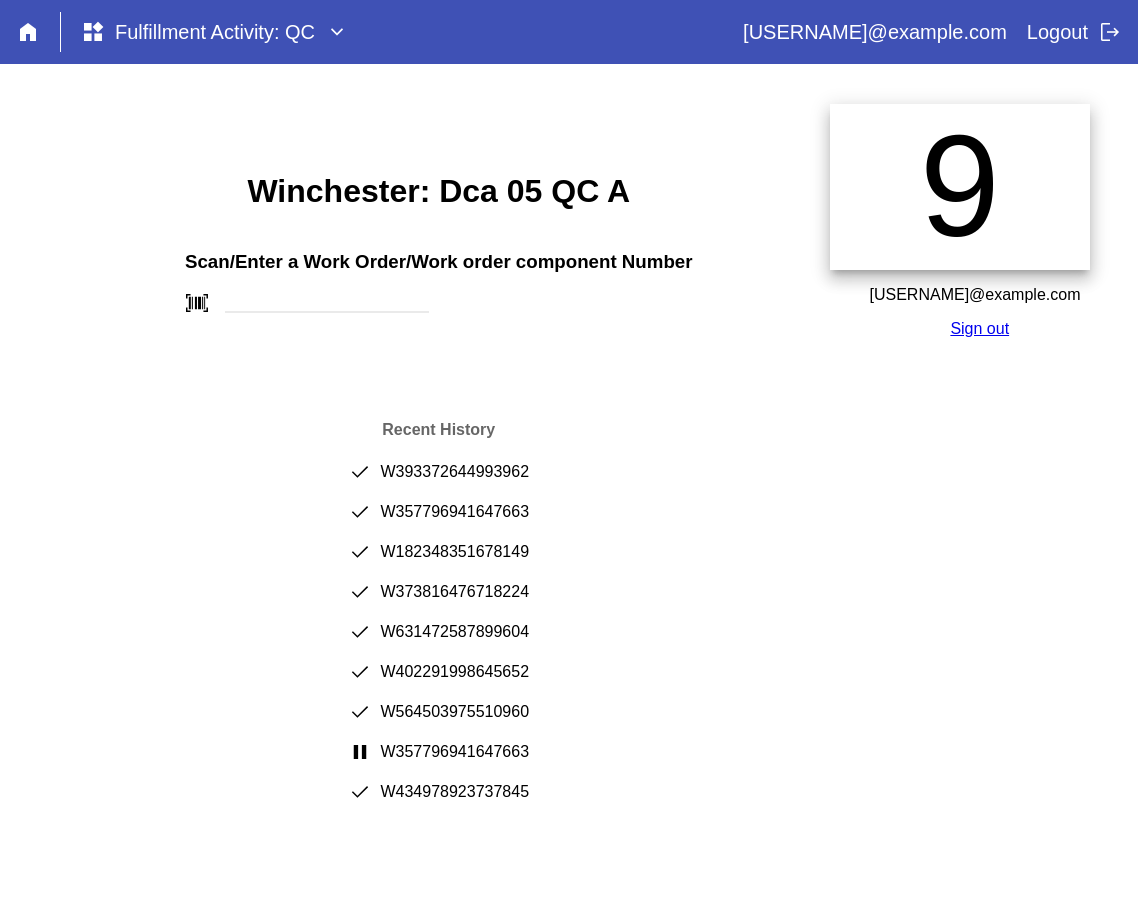 scroll, scrollTop: 0, scrollLeft: 0, axis: both 